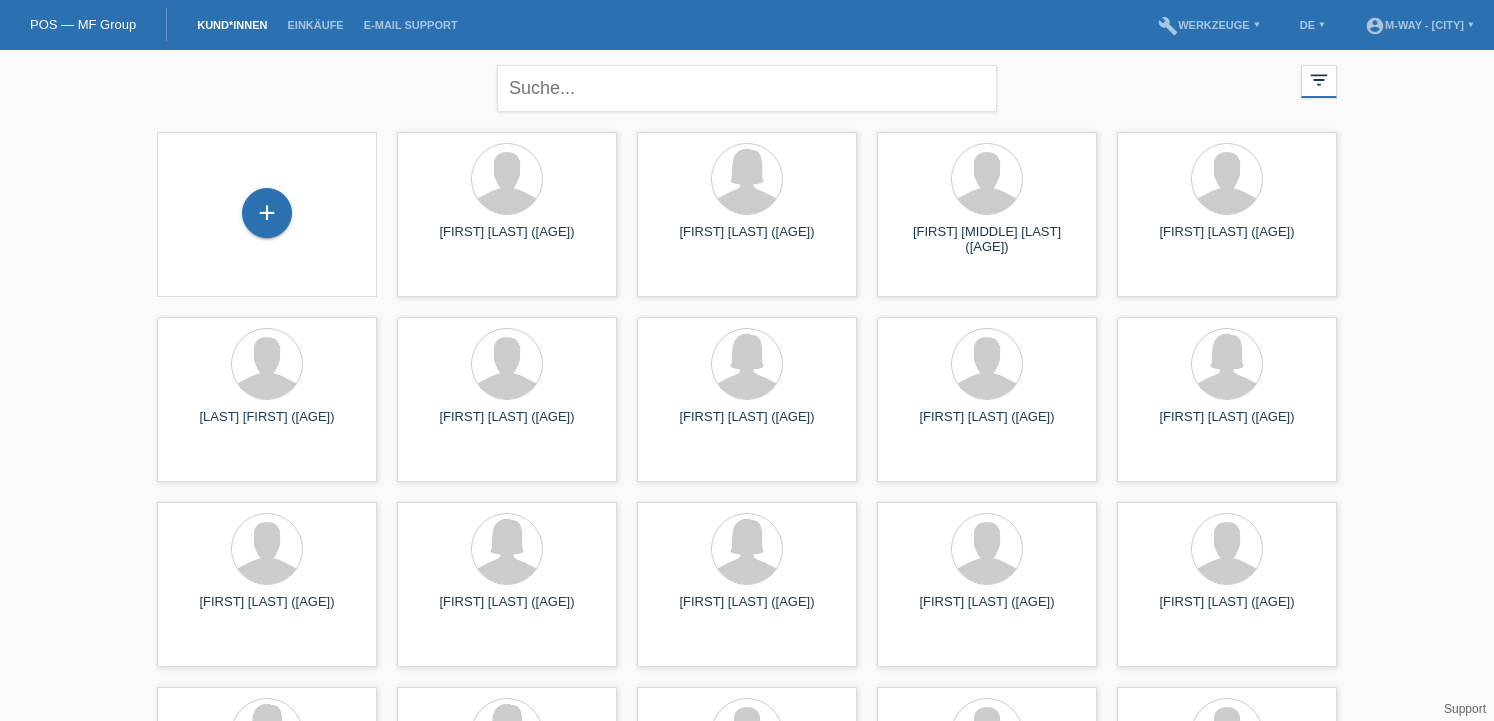 scroll, scrollTop: 0, scrollLeft: 0, axis: both 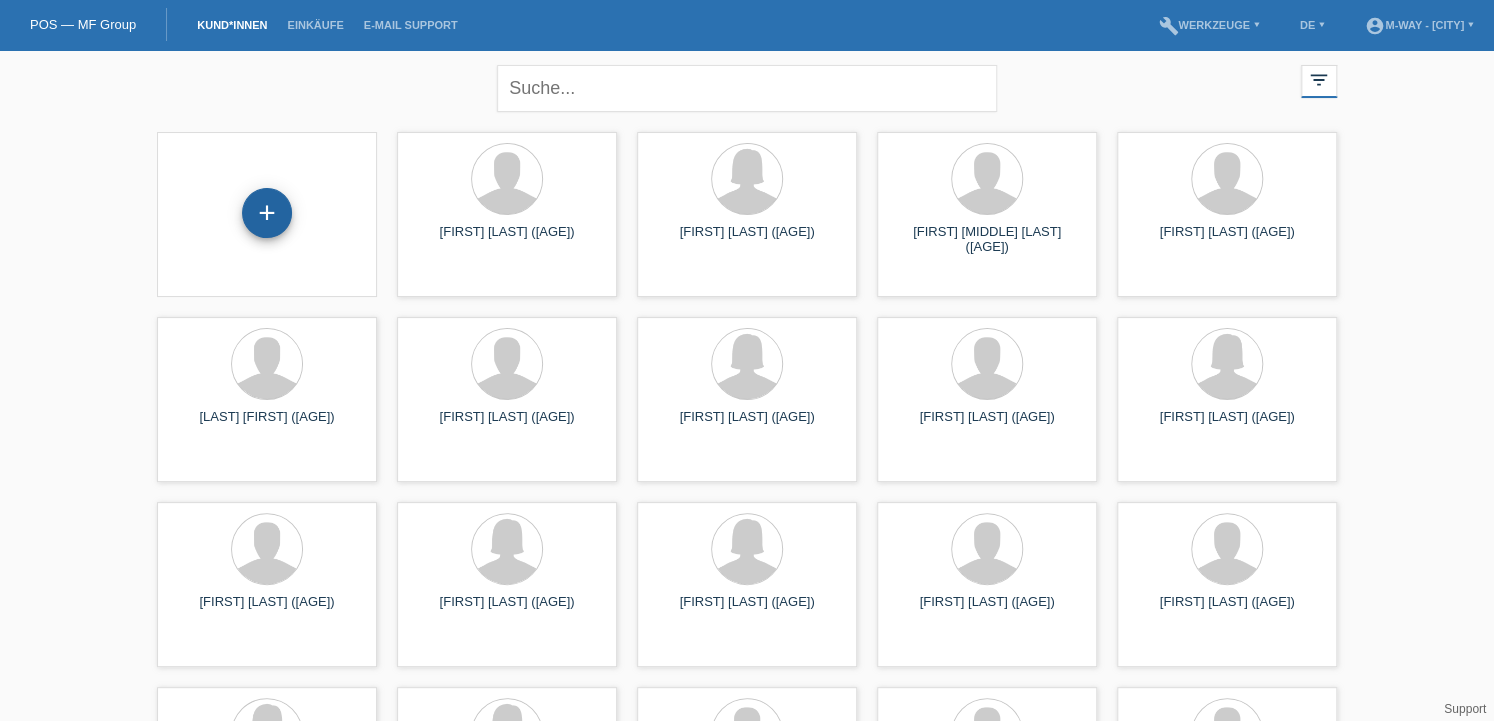 click on "+" at bounding box center [267, 213] 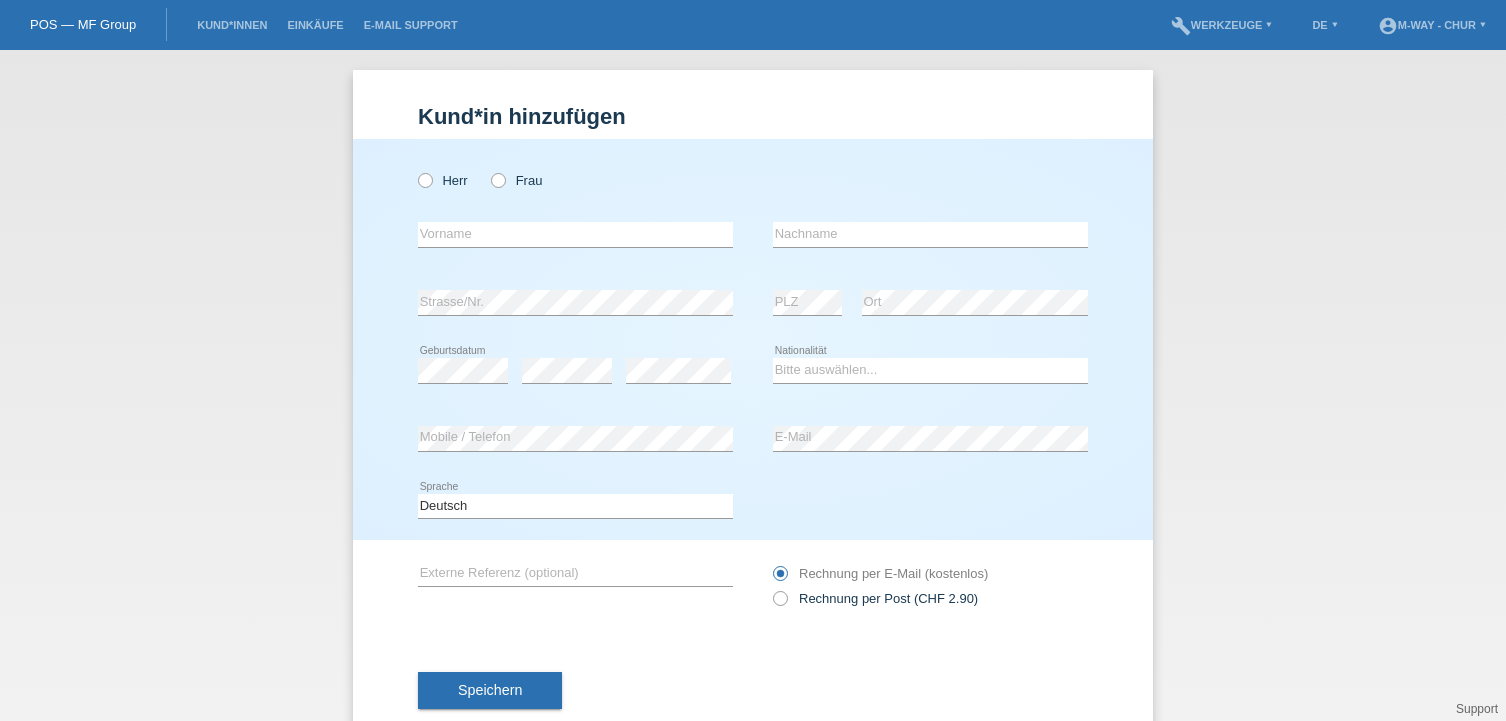 scroll, scrollTop: 0, scrollLeft: 0, axis: both 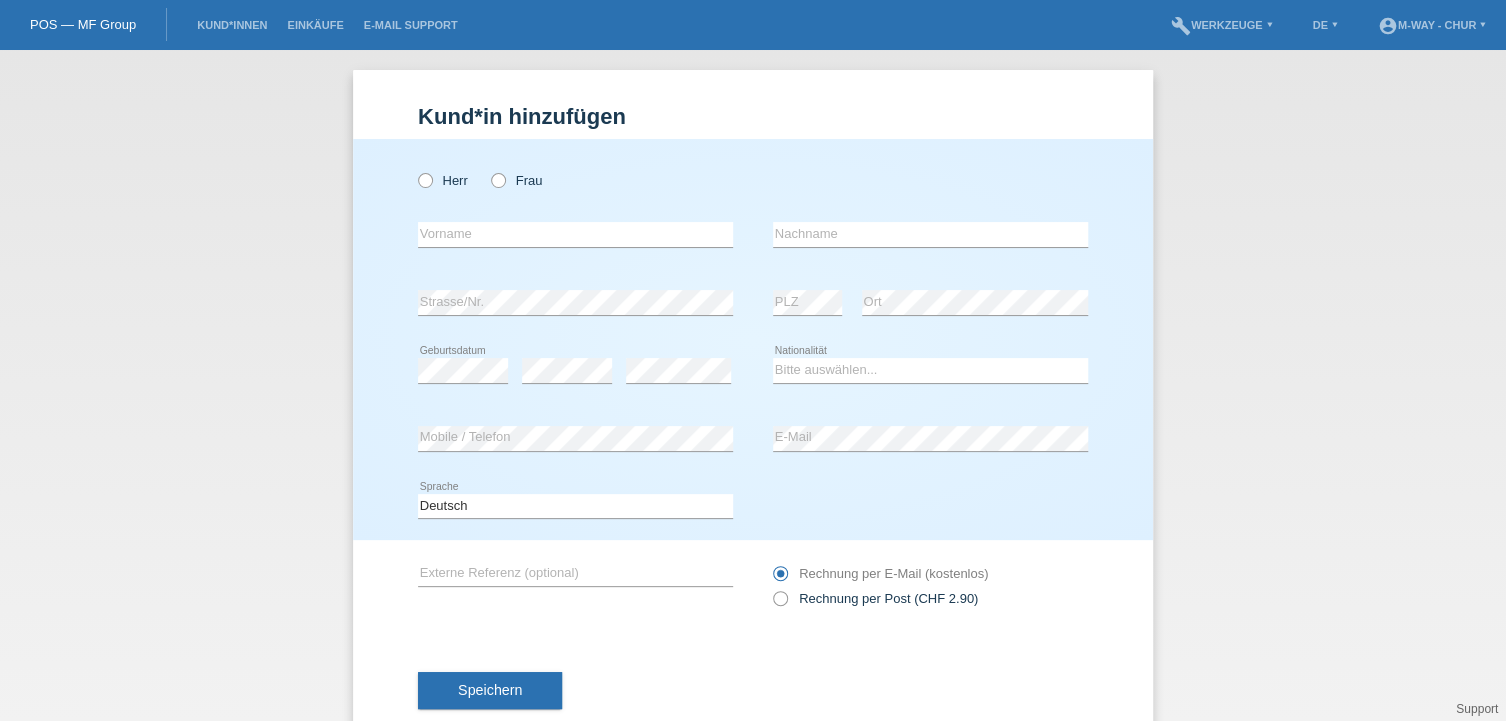 click at bounding box center (415, 170) 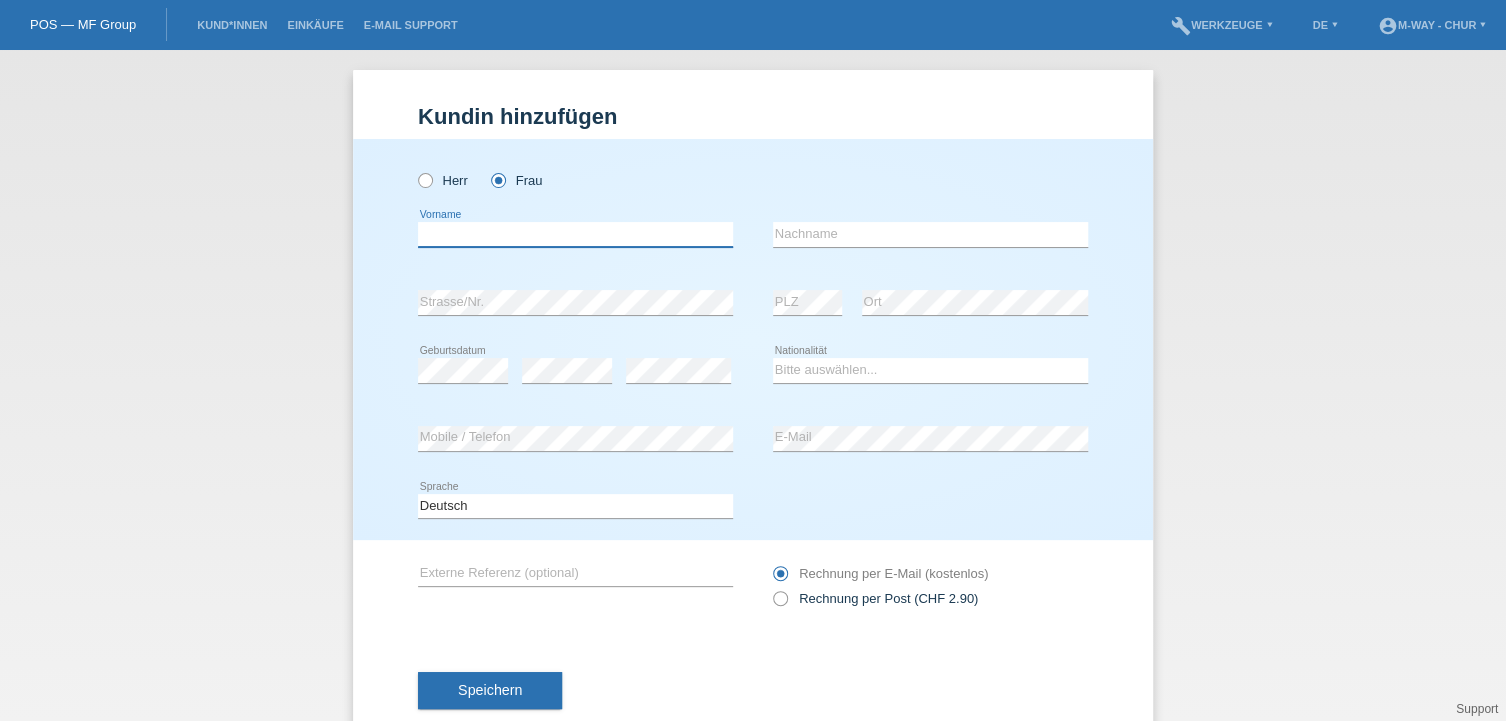 click at bounding box center (575, 234) 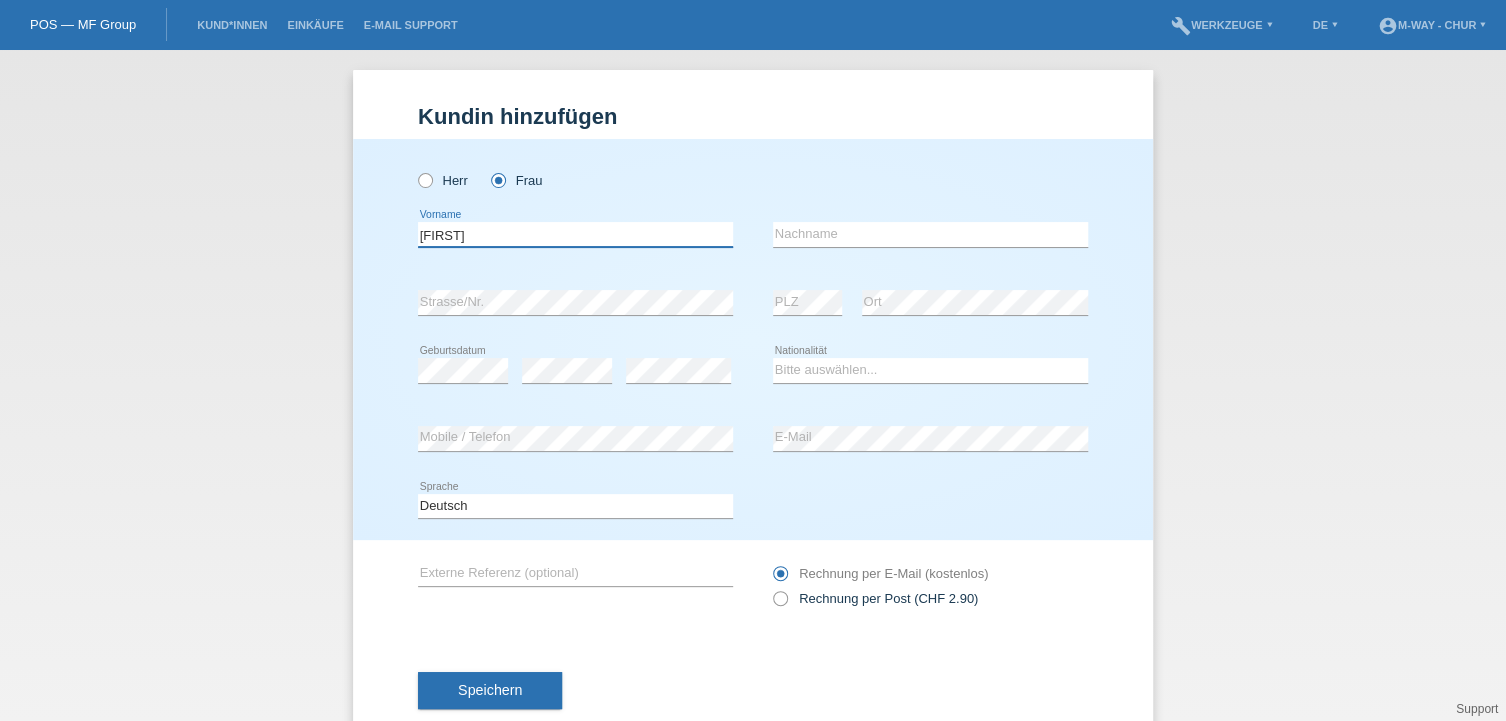 type on "[FIRST]" 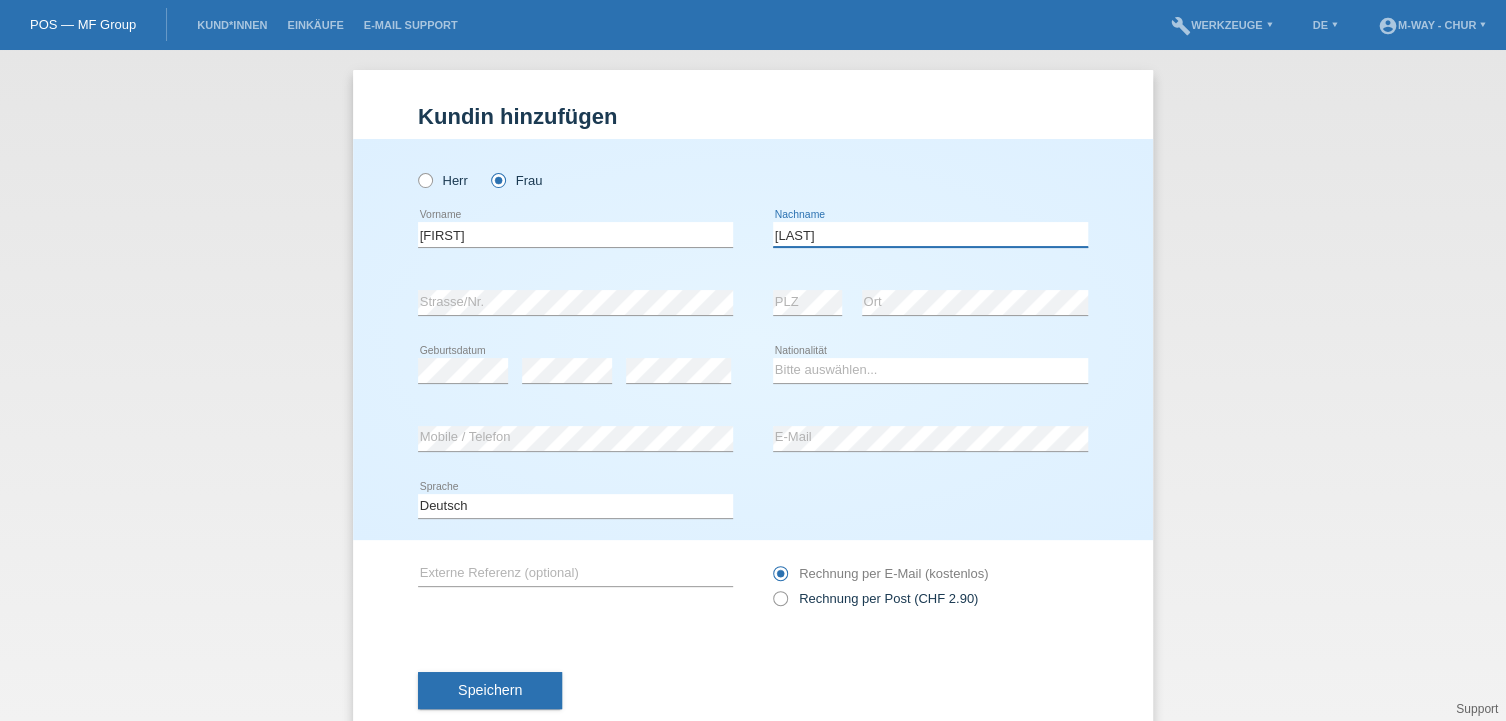 type on "[LAST]" 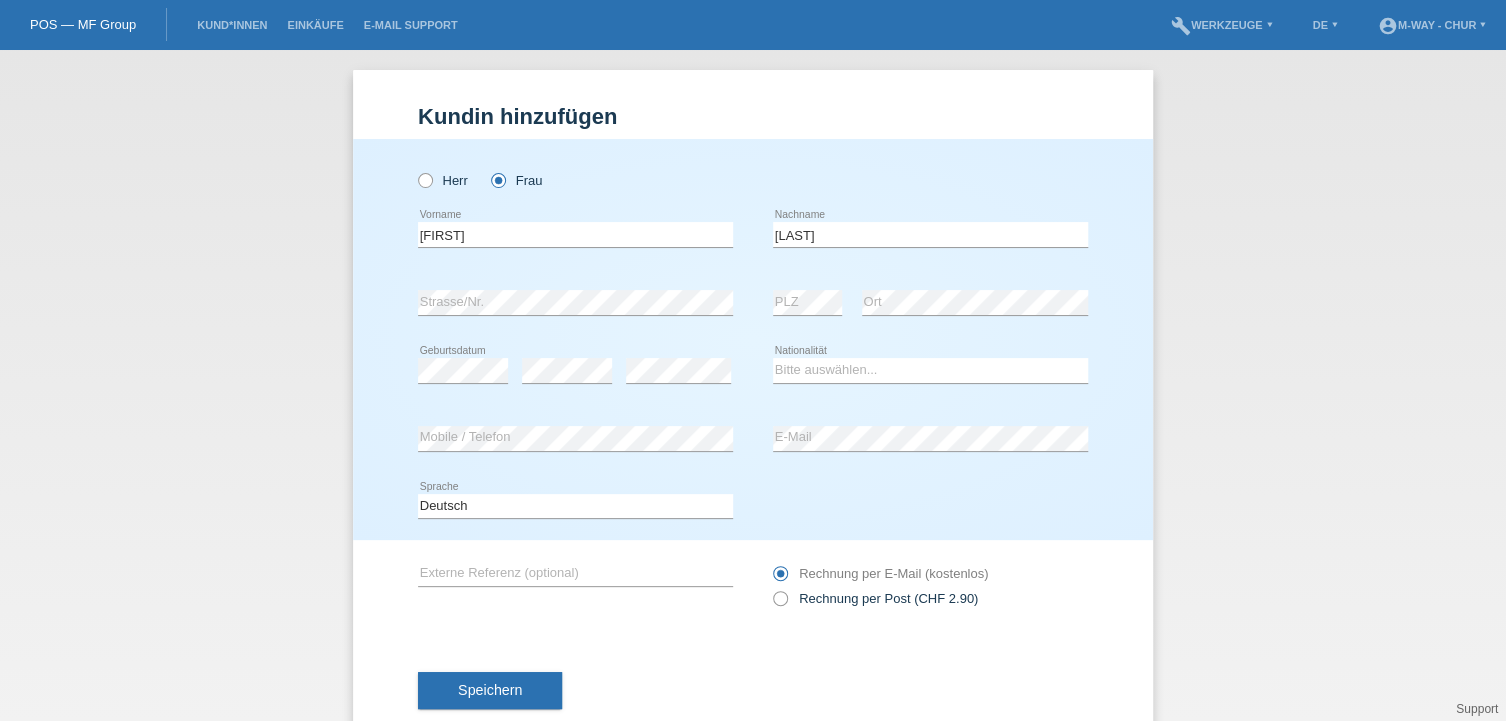 click on "error
Mobile / Telefon" at bounding box center [575, 170] 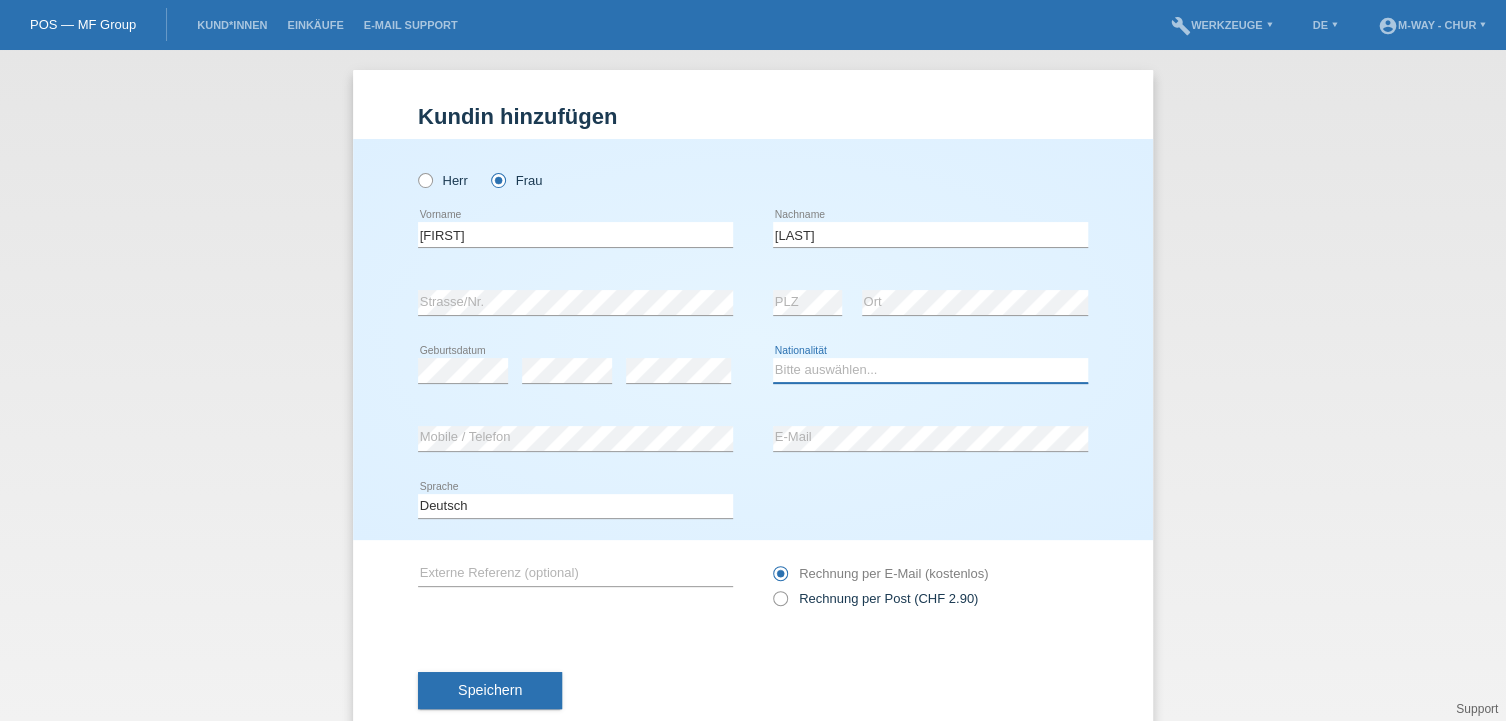 click on "Bitte auswählen...
Schweiz
Deutschland
Liechtenstein
Österreich
------------
Afghanistan
Ägypten
Åland
Albanien
Algerien" at bounding box center (930, 370) 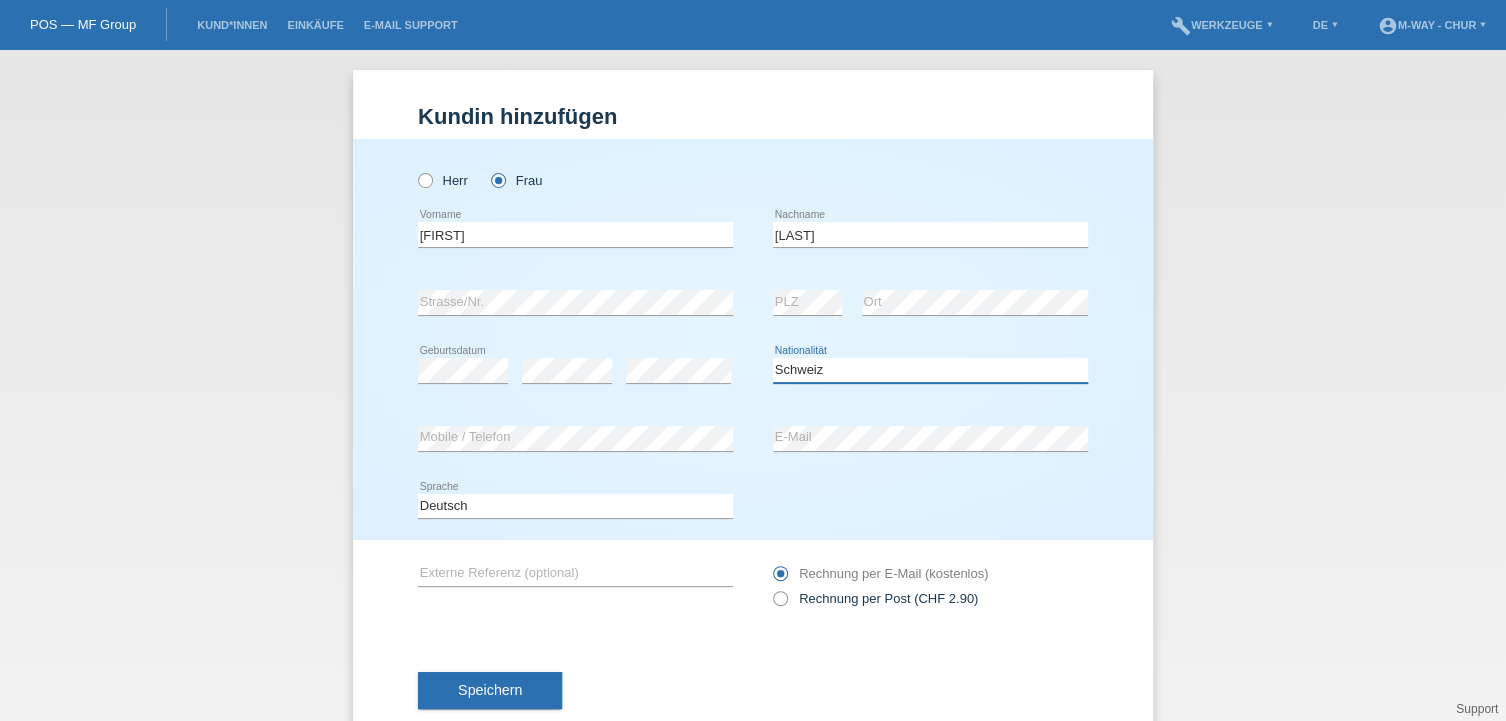click on "Bitte auswählen...
Schweiz
Deutschland
Liechtenstein
Österreich
------------
Afghanistan
Ägypten
Åland
Albanien
Algerien" at bounding box center (930, 370) 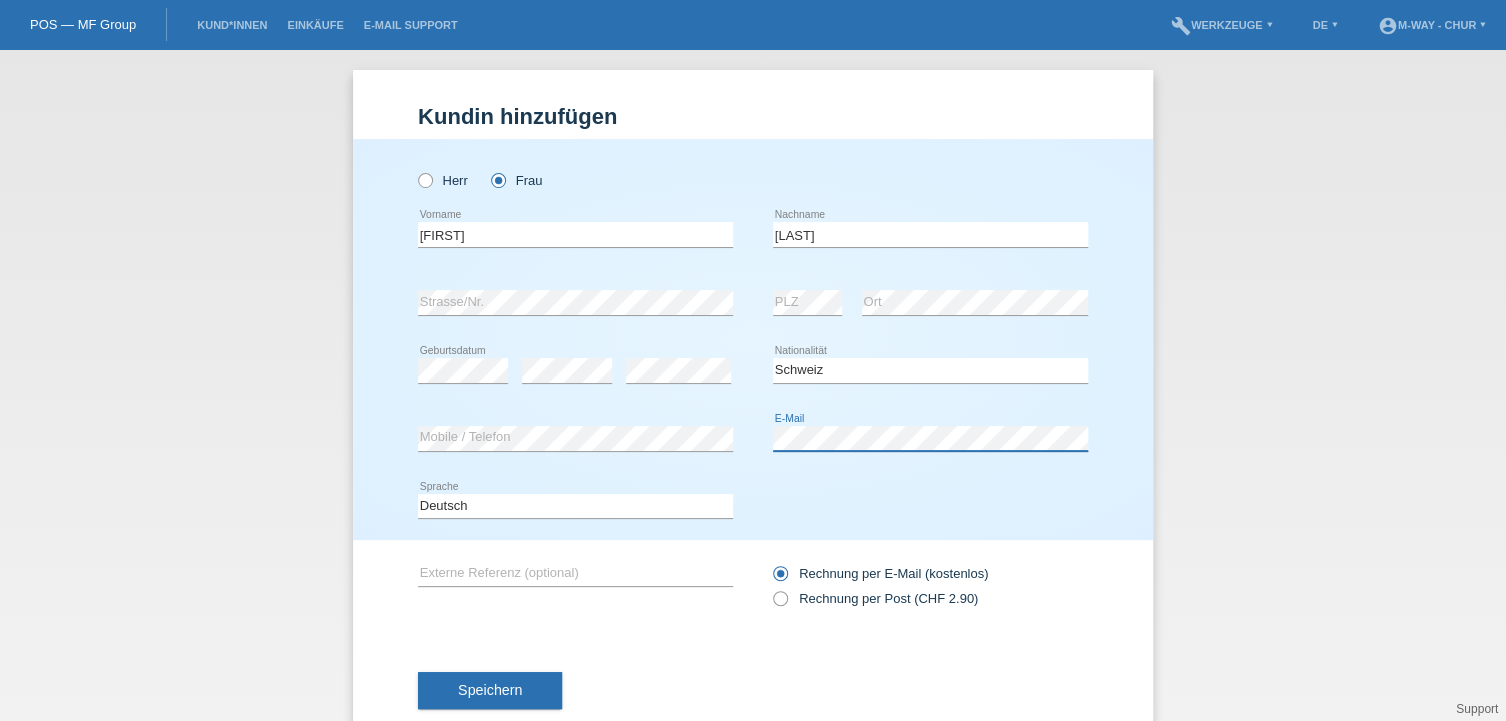 scroll, scrollTop: 47, scrollLeft: 0, axis: vertical 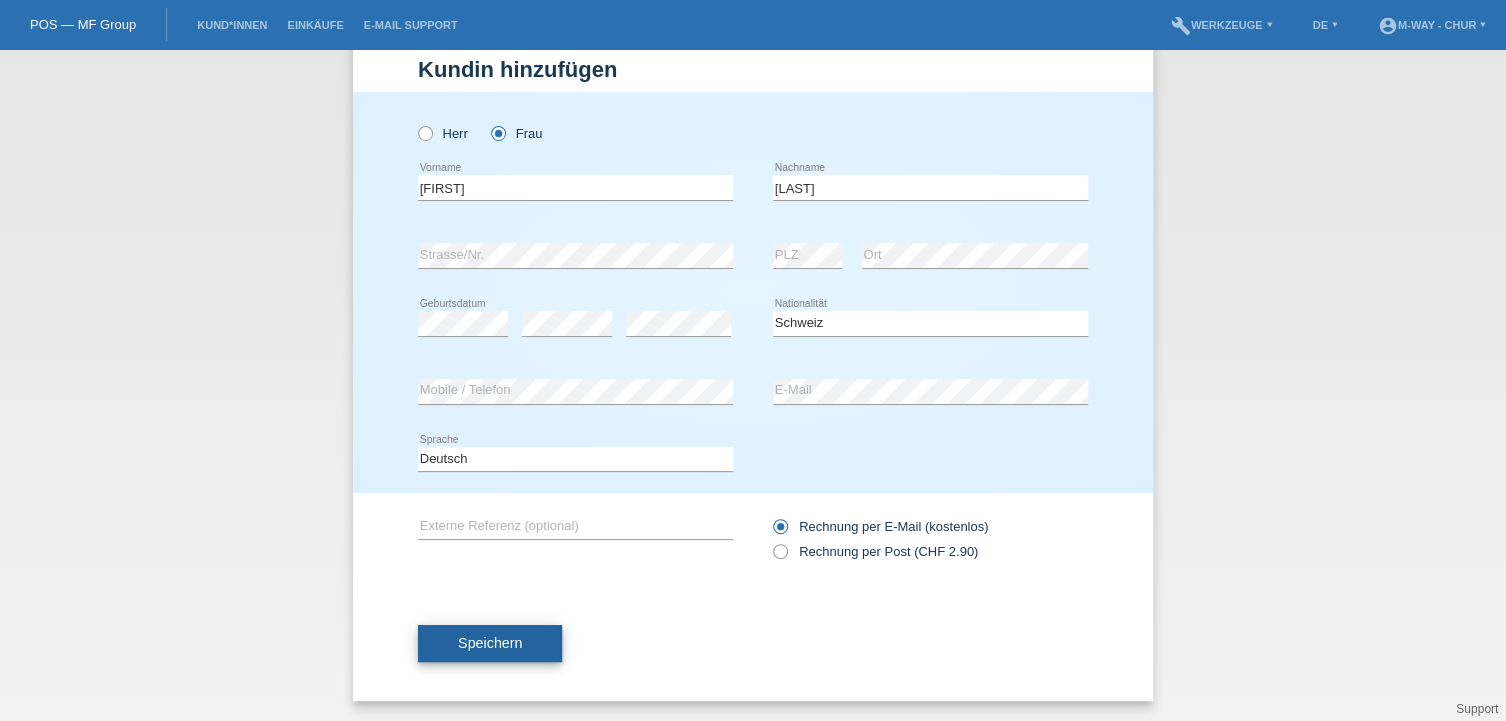 click on "Speichern" at bounding box center (490, 644) 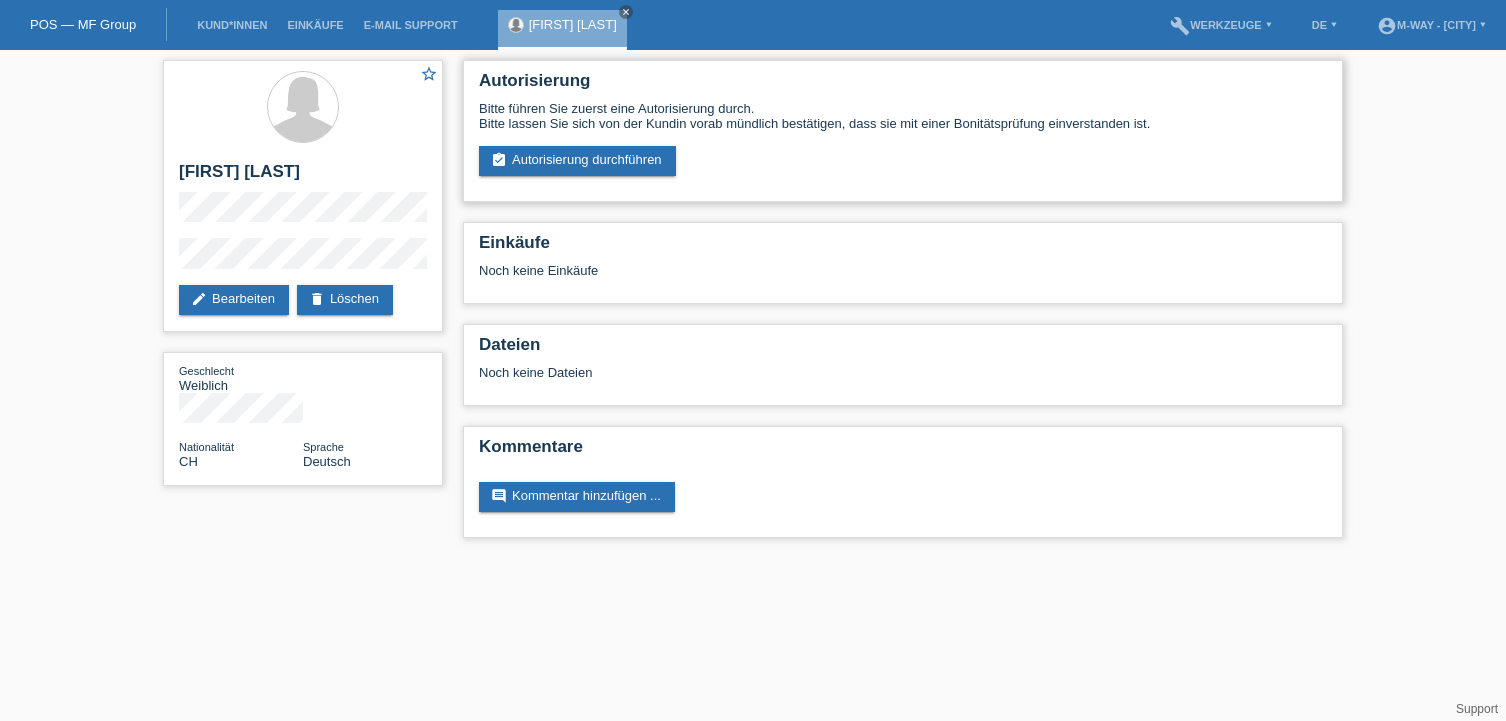 scroll, scrollTop: 0, scrollLeft: 0, axis: both 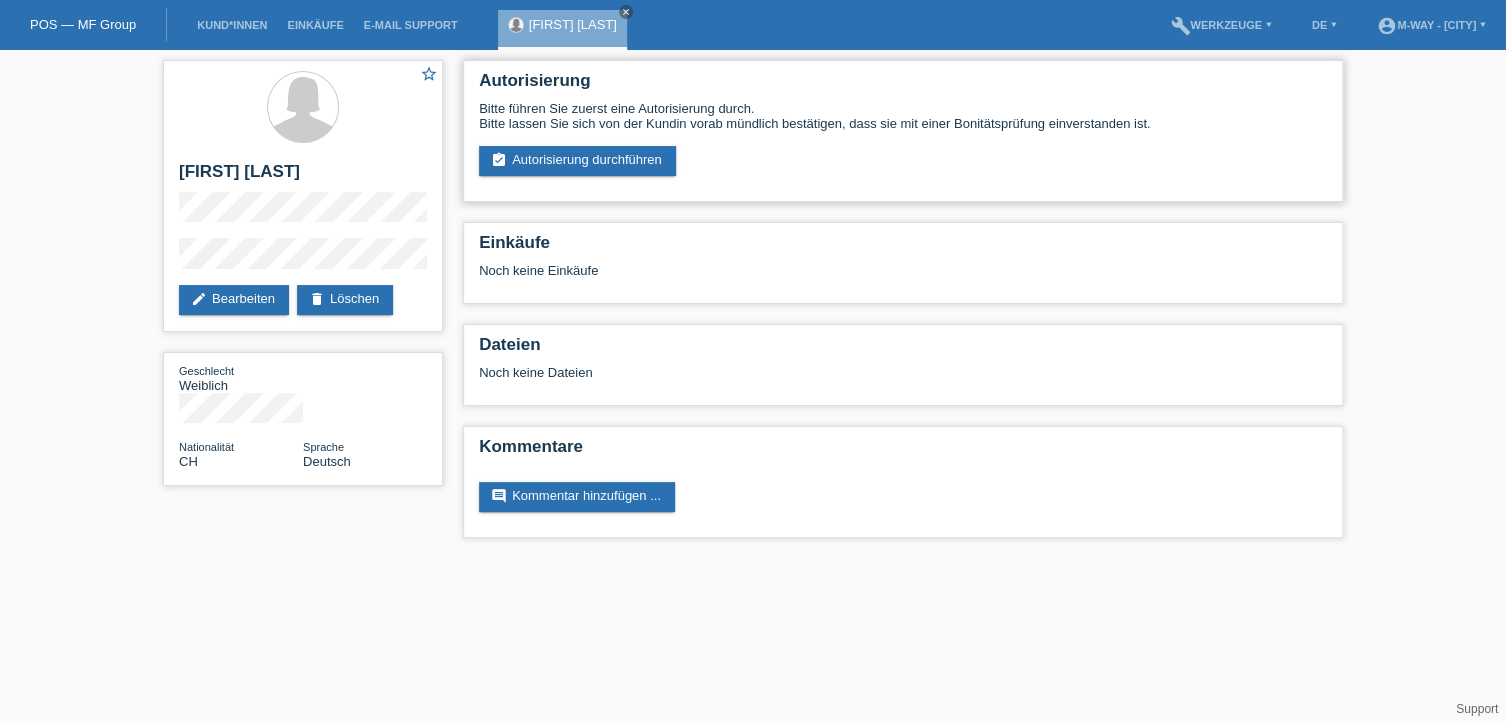 click on "Bitte führen Sie zuerst eine Autorisierung durch.
Bitte lassen Sie sich von der Kundin vorab mündlich bestätigen, dass sie mit einer Bonitätsprüfung einverstanden ist.
assignment_turned_in  Autorisierung durchführen" at bounding box center (903, 138) 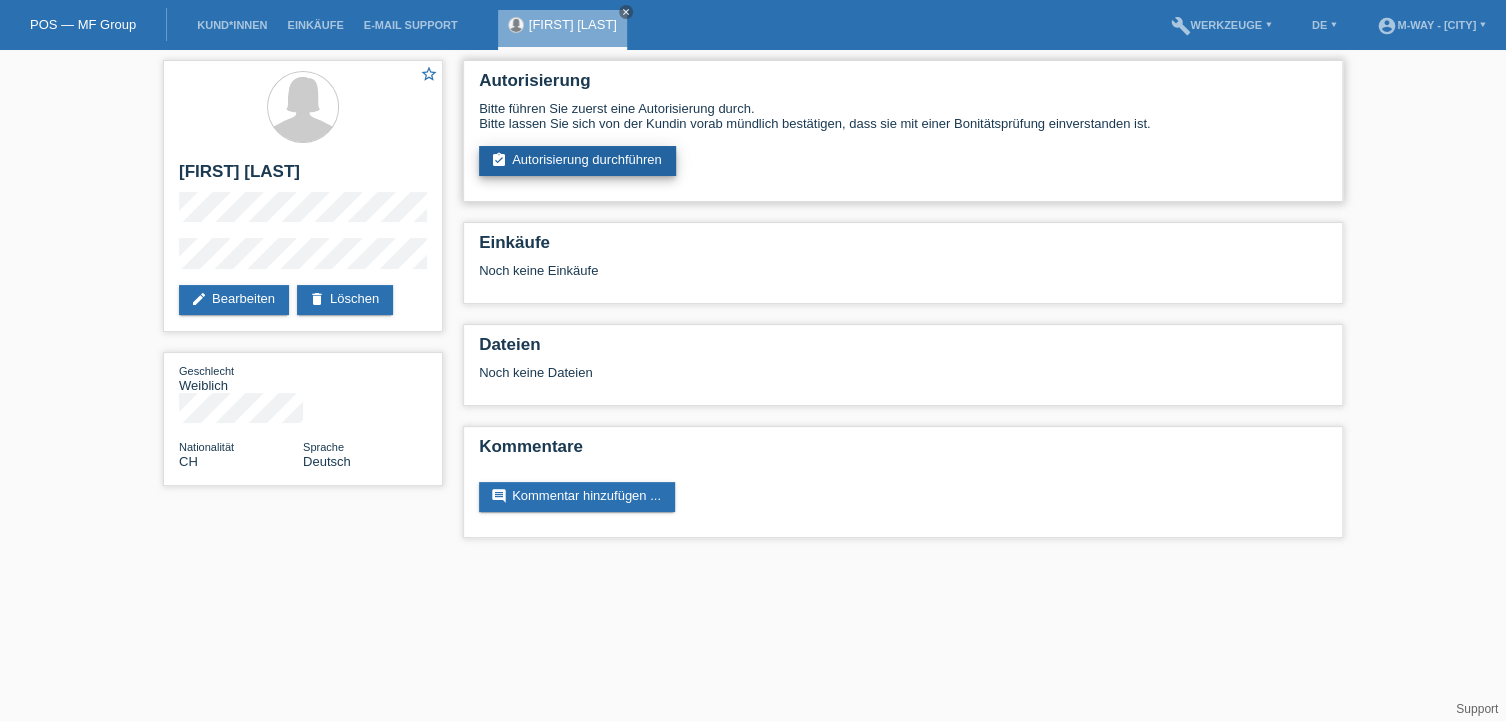 click on "assignment_turned_in  Autorisierung durchführen" at bounding box center (577, 161) 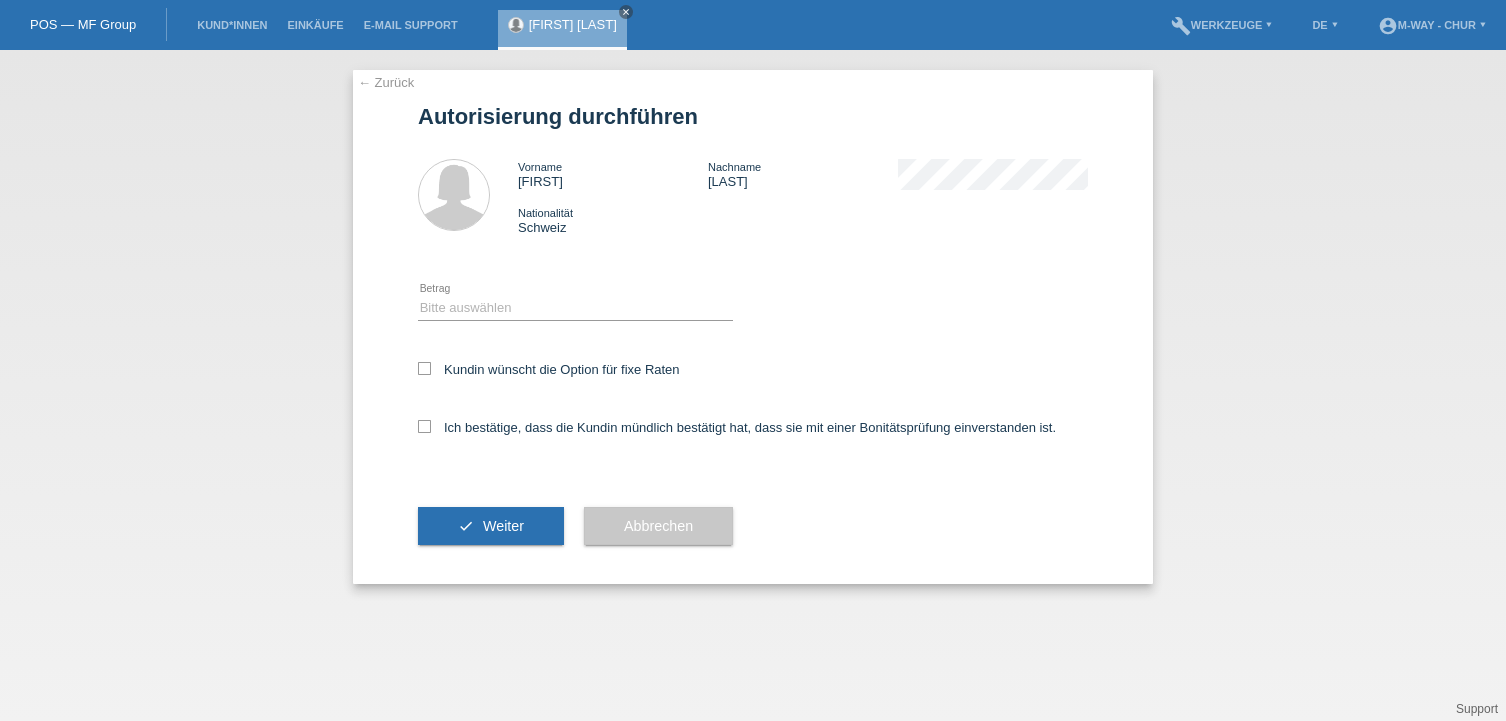 scroll, scrollTop: 0, scrollLeft: 0, axis: both 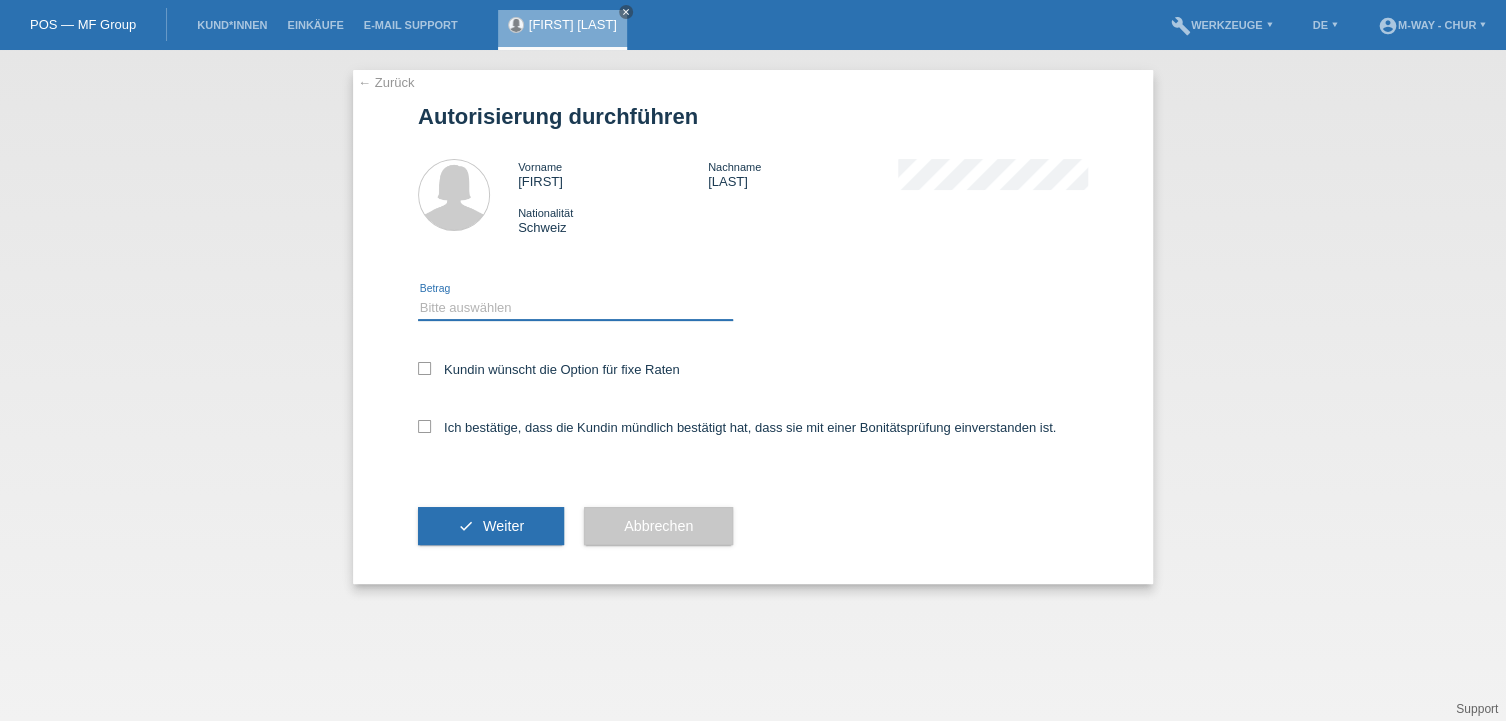 click on "Bitte auswählen
CHF 1.00 - CHF 499.00
CHF 500.00 - CHF 1'999.00
CHF 2'000.00 - CHF 15'000.00" at bounding box center (575, 308) 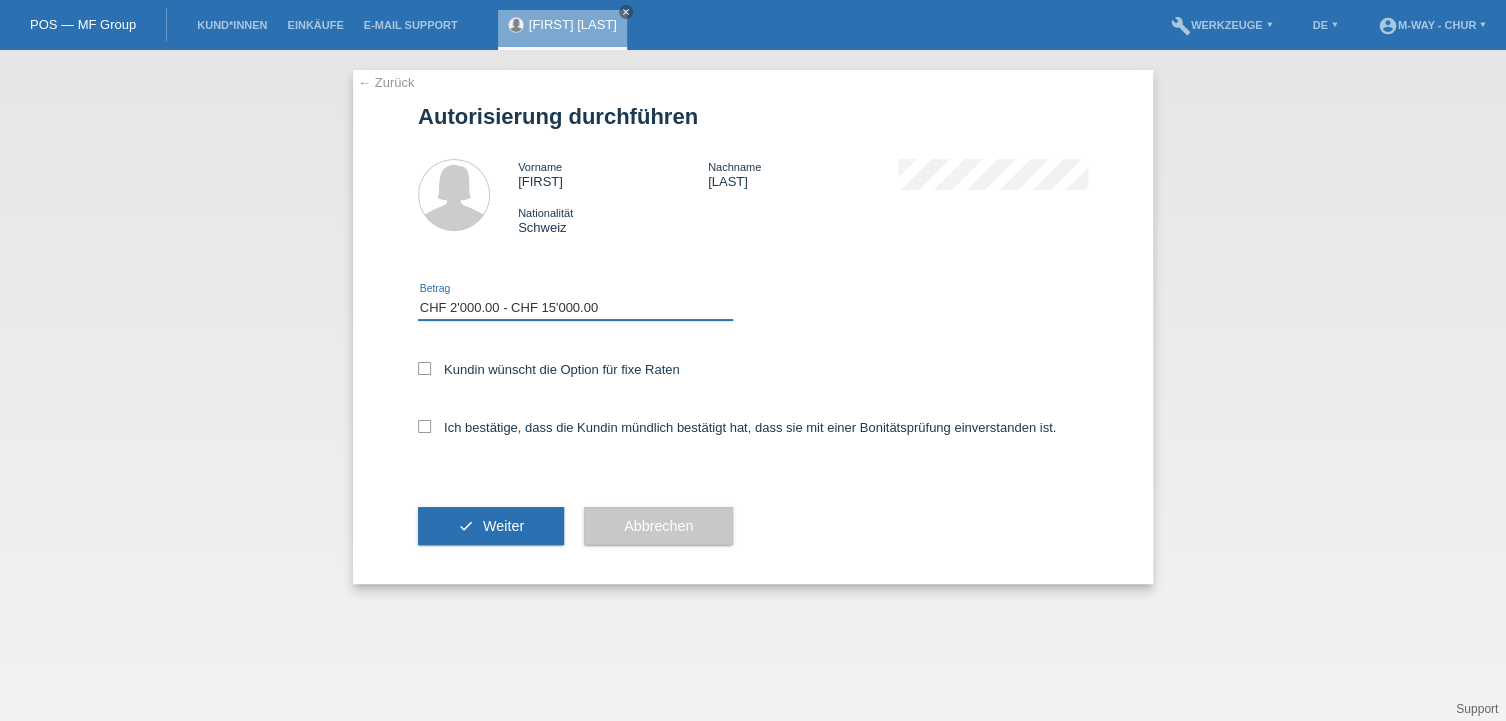 click on "Bitte auswählen
CHF 1.00 - CHF 499.00
CHF 500.00 - CHF 1'999.00
CHF 2'000.00 - CHF 15'000.00" at bounding box center (575, 308) 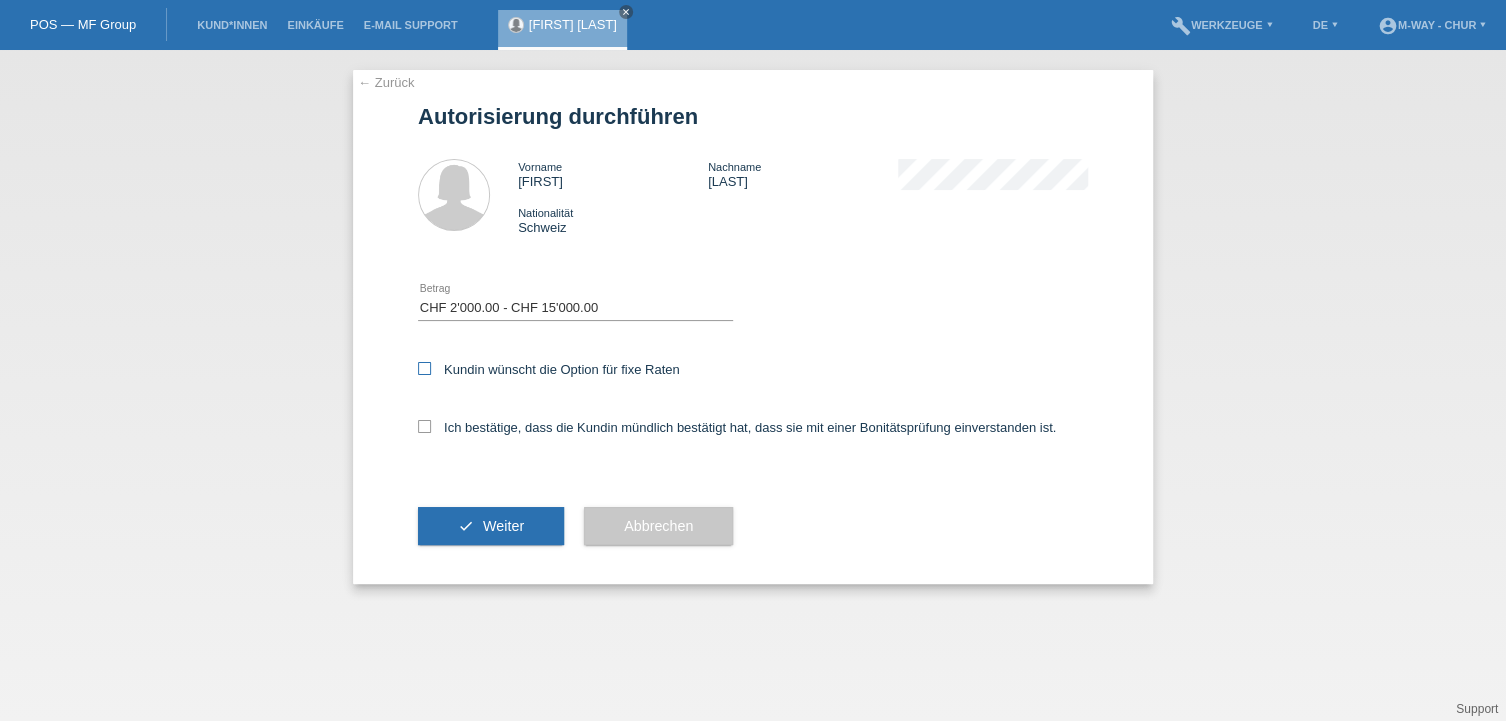 click on "Kundin wünscht die Option für fixe Raten" at bounding box center (549, 369) 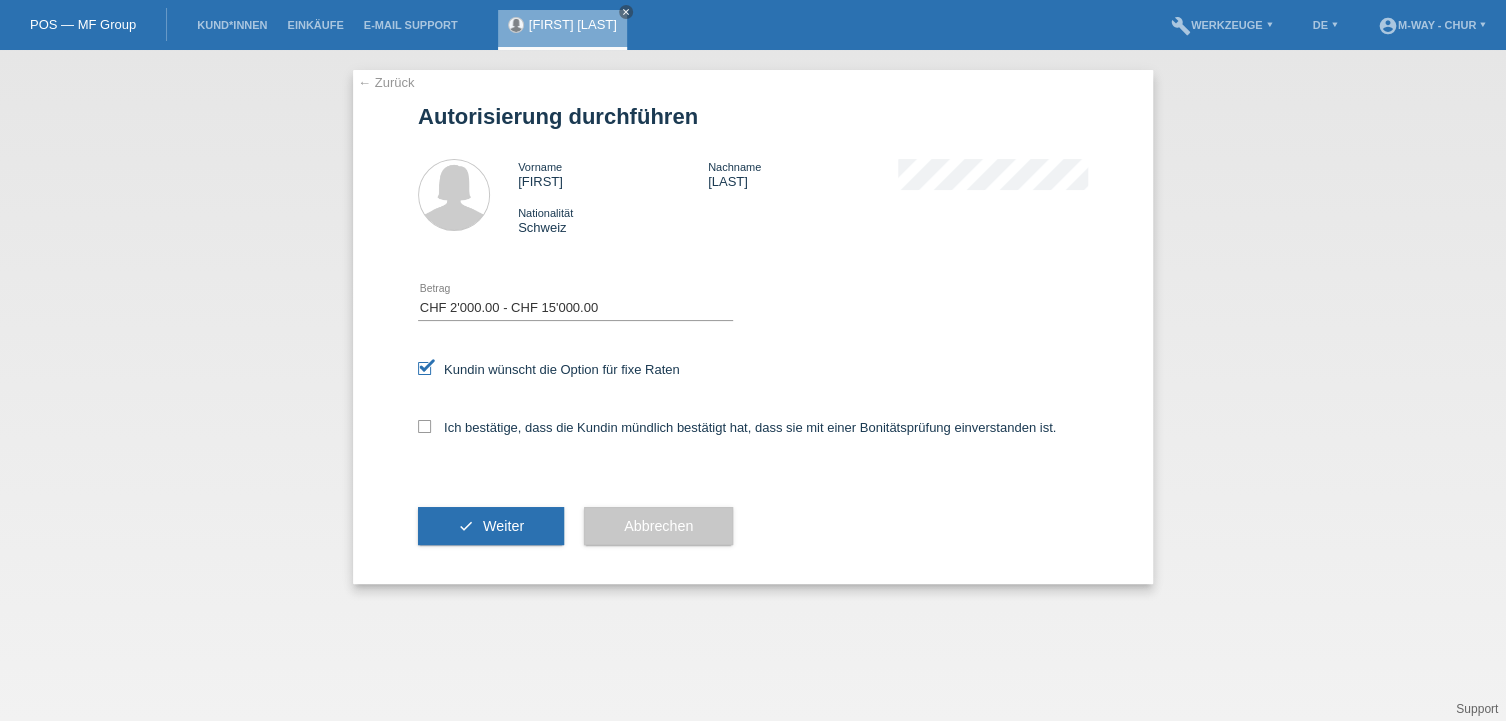 click on "Ich bestätige, dass die Kundin mündlich bestätigt hat, dass sie mit einer Bonitätsprüfung einverstanden ist." at bounding box center [753, 434] 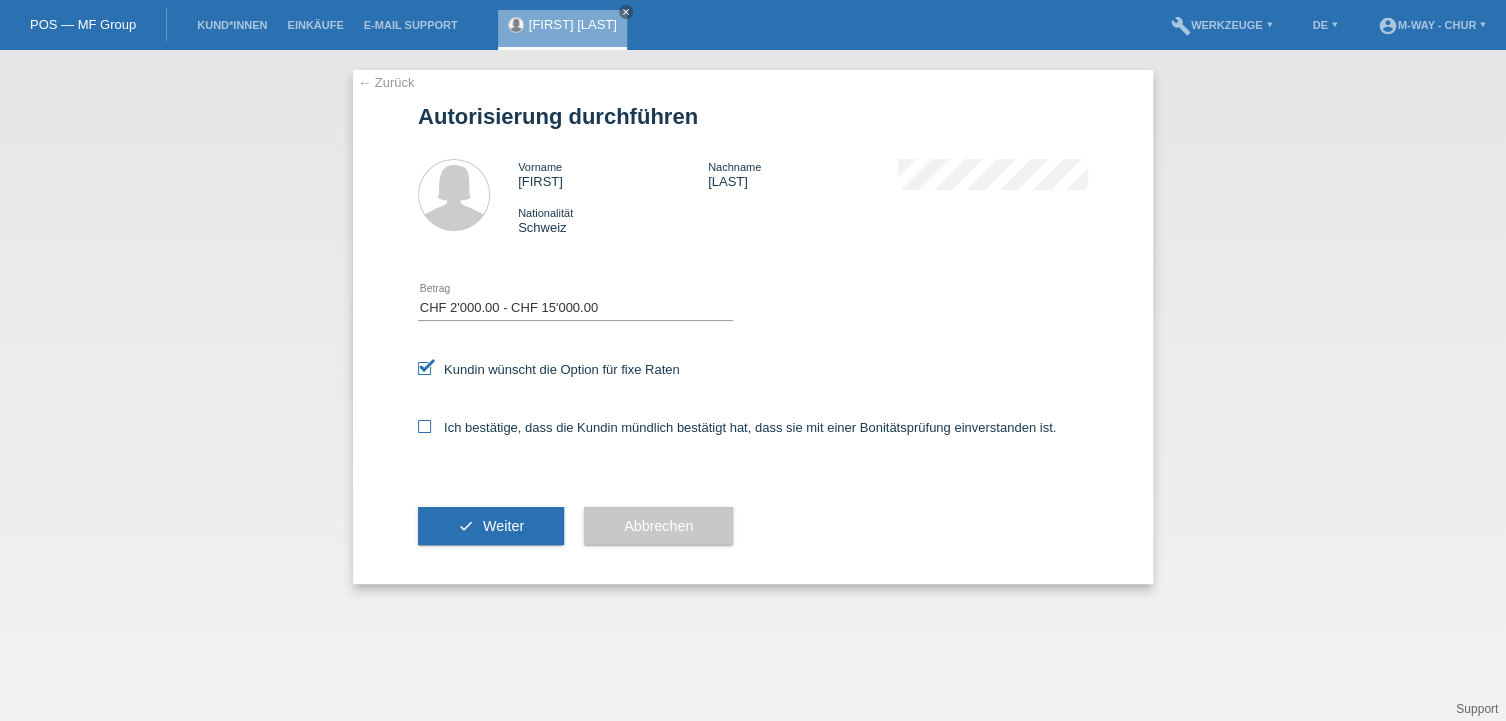 click on "Ich bestätige, dass die Kundin mündlich bestätigt hat, dass sie mit einer Bonitätsprüfung einverstanden ist." at bounding box center [549, 369] 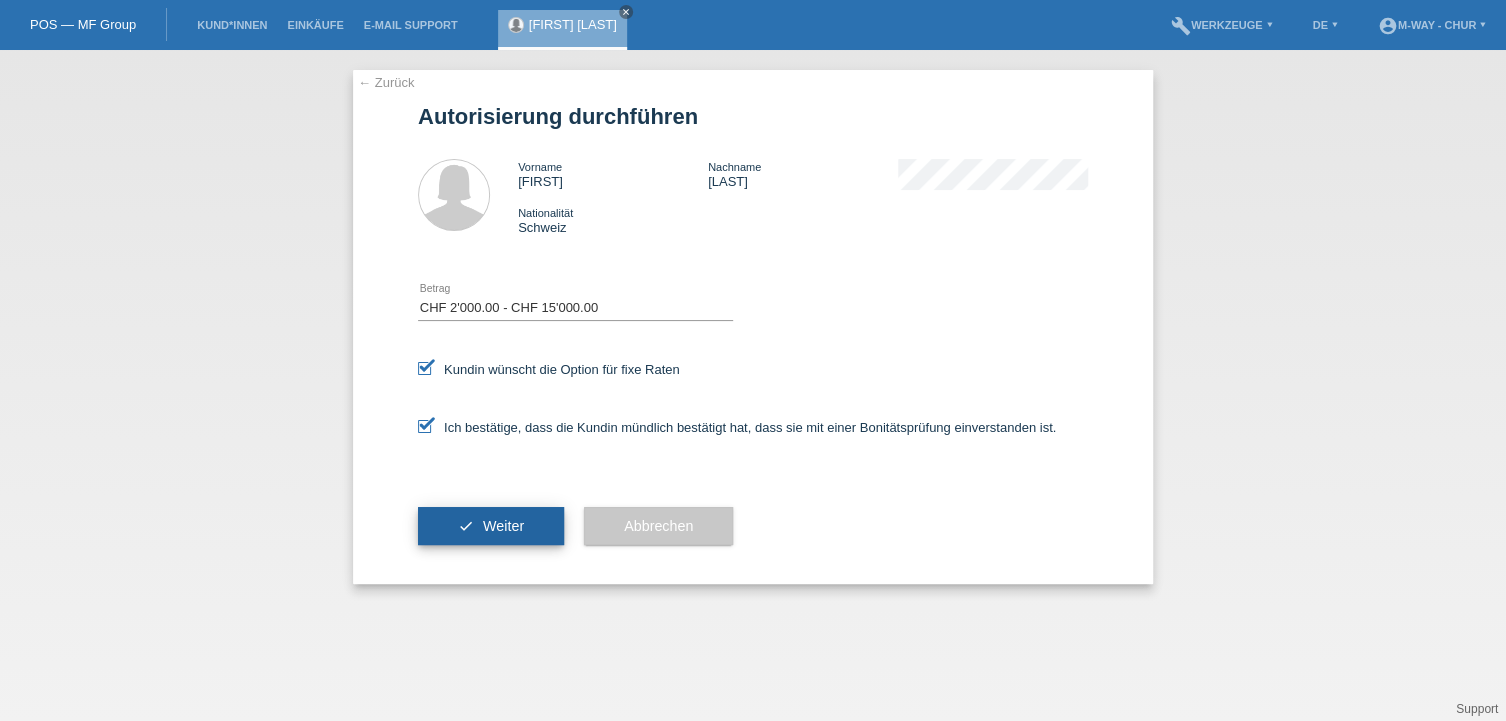 click on "check   Weiter" at bounding box center [491, 526] 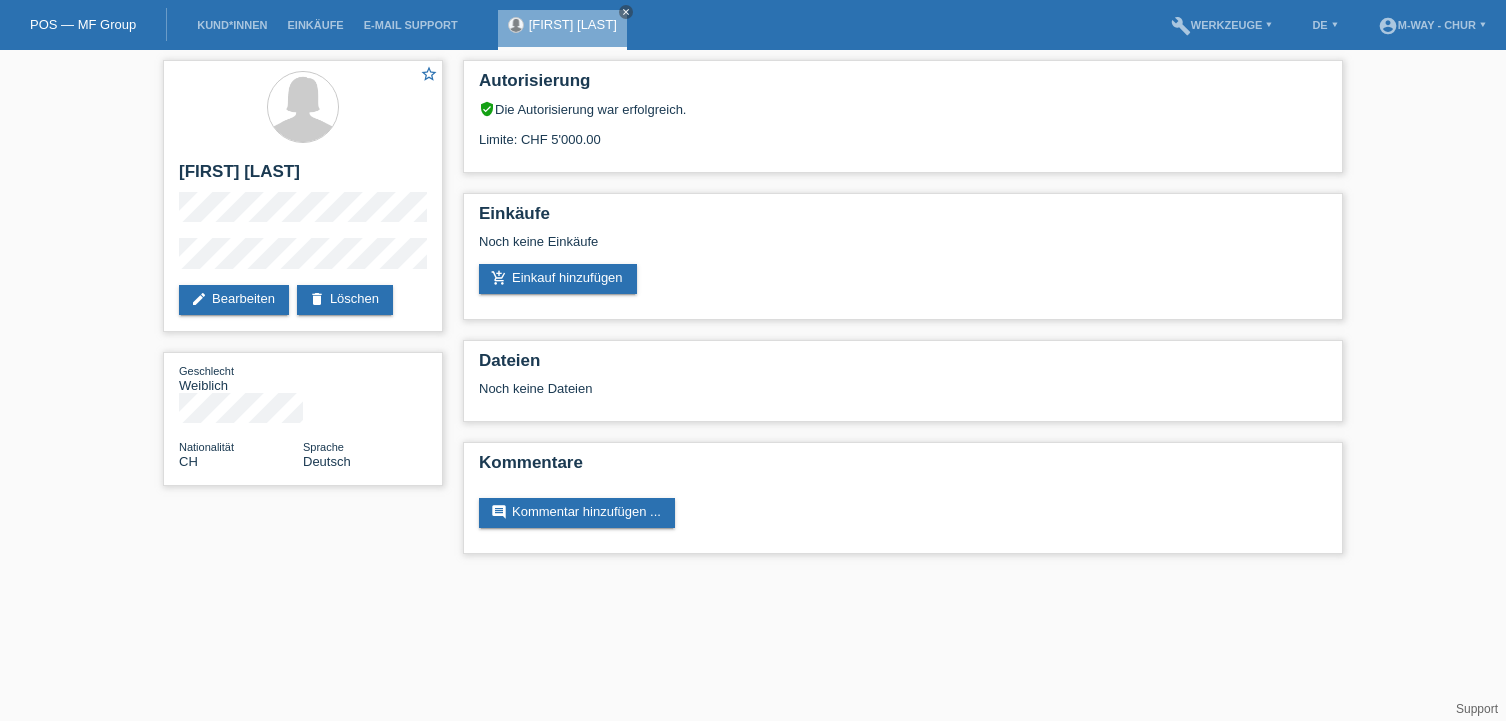 scroll, scrollTop: 0, scrollLeft: 0, axis: both 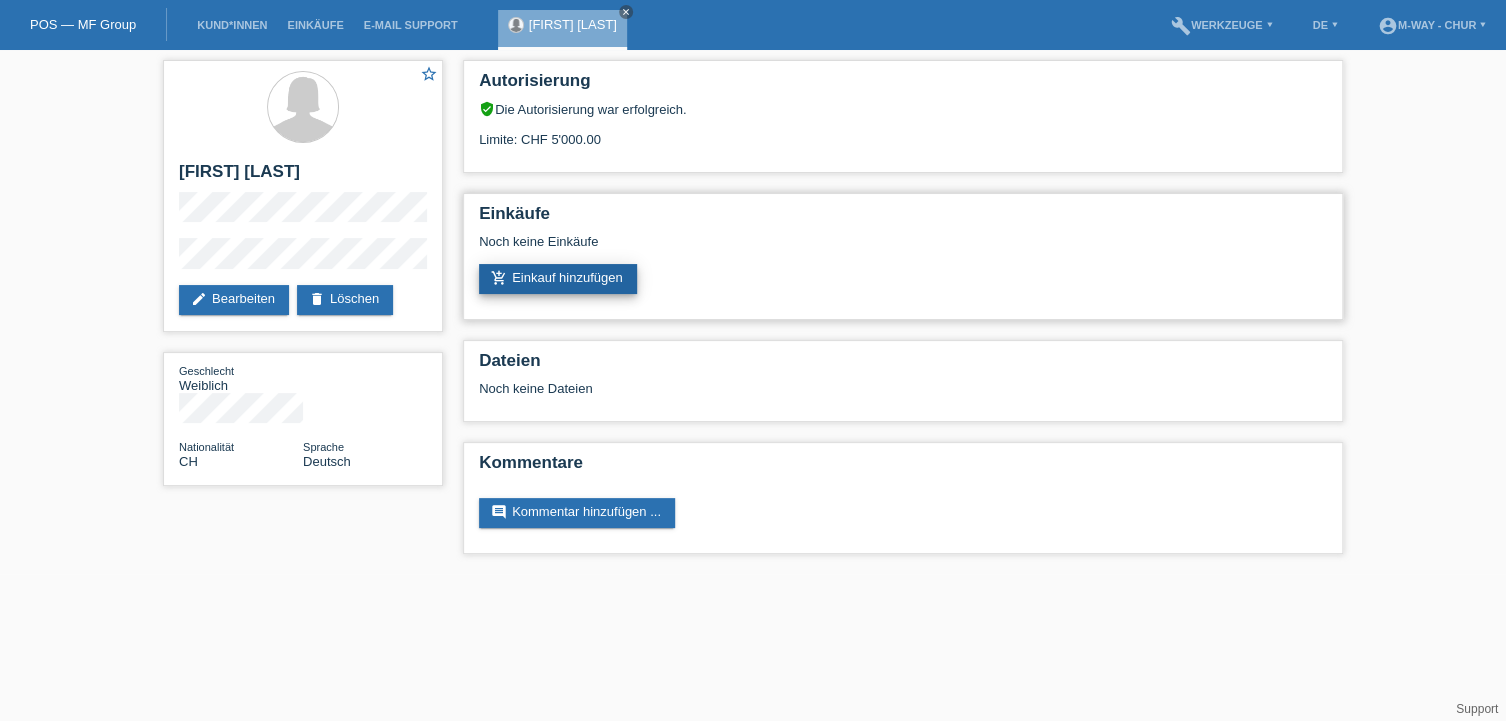 click on "add_shopping_cart  Einkauf hinzufügen" at bounding box center [558, 279] 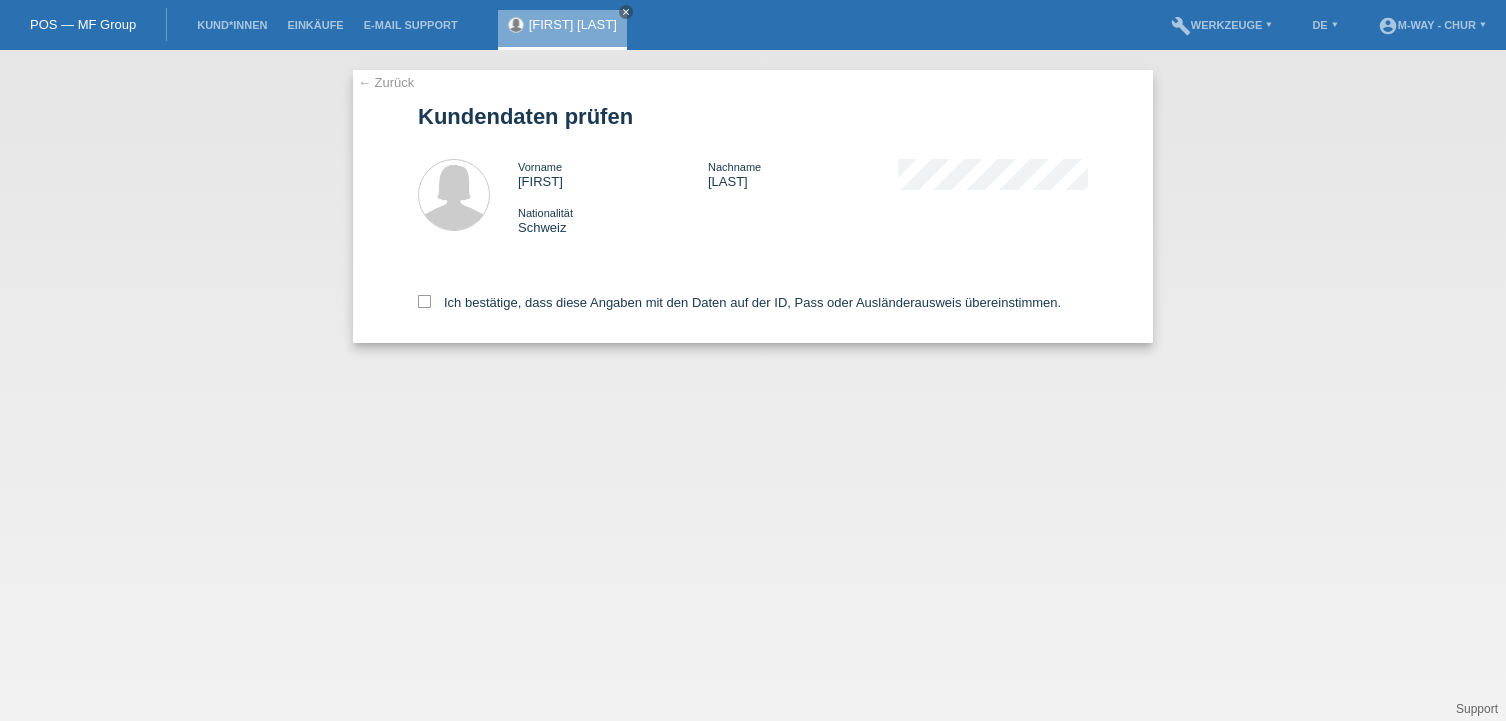scroll, scrollTop: 0, scrollLeft: 0, axis: both 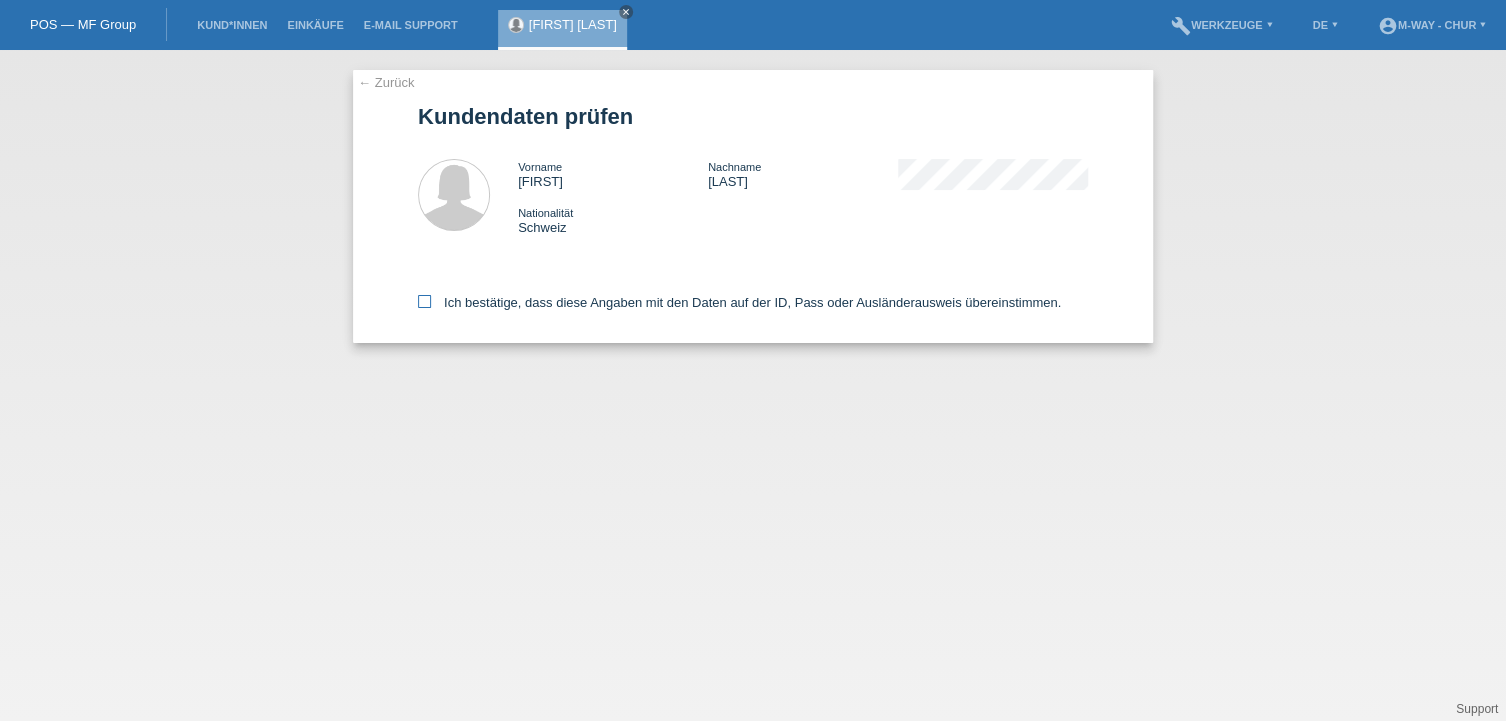 click at bounding box center (424, 301) 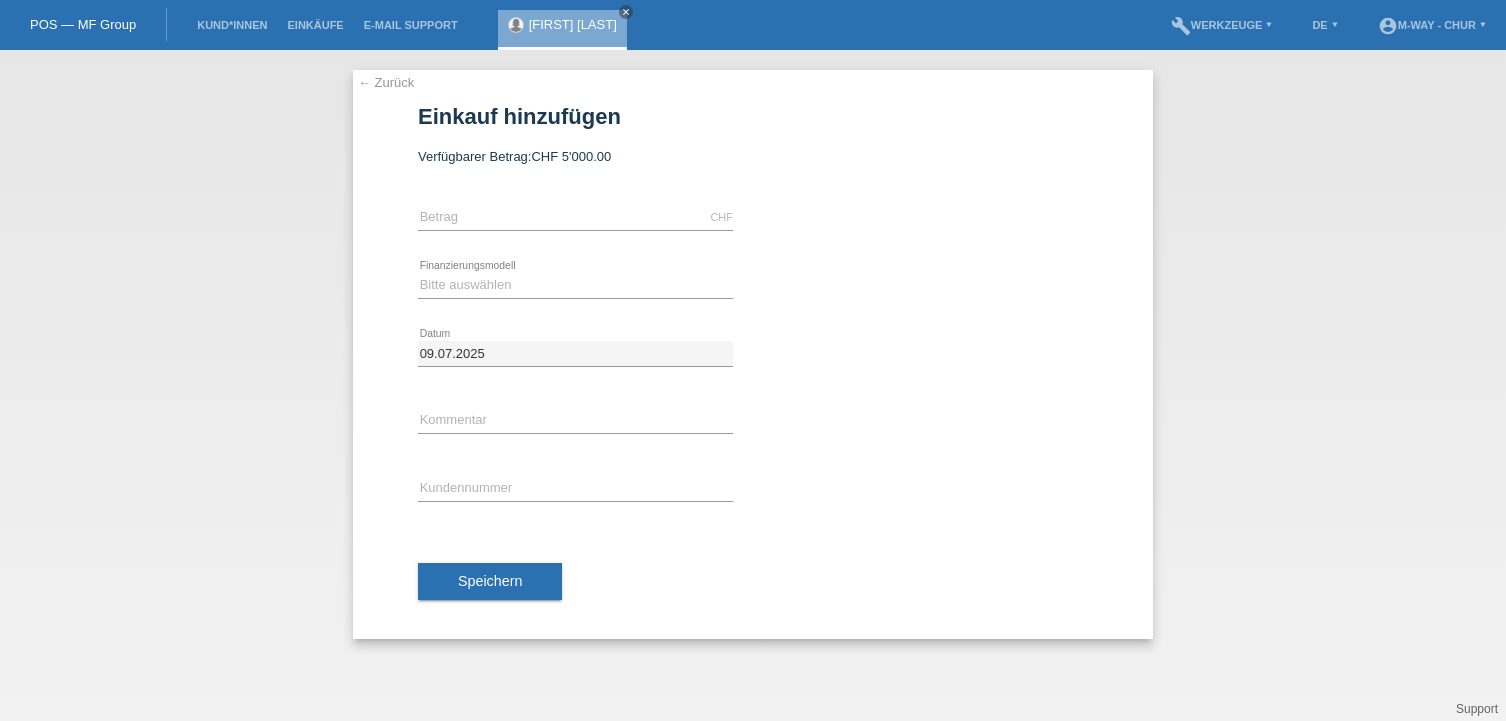 scroll, scrollTop: 0, scrollLeft: 0, axis: both 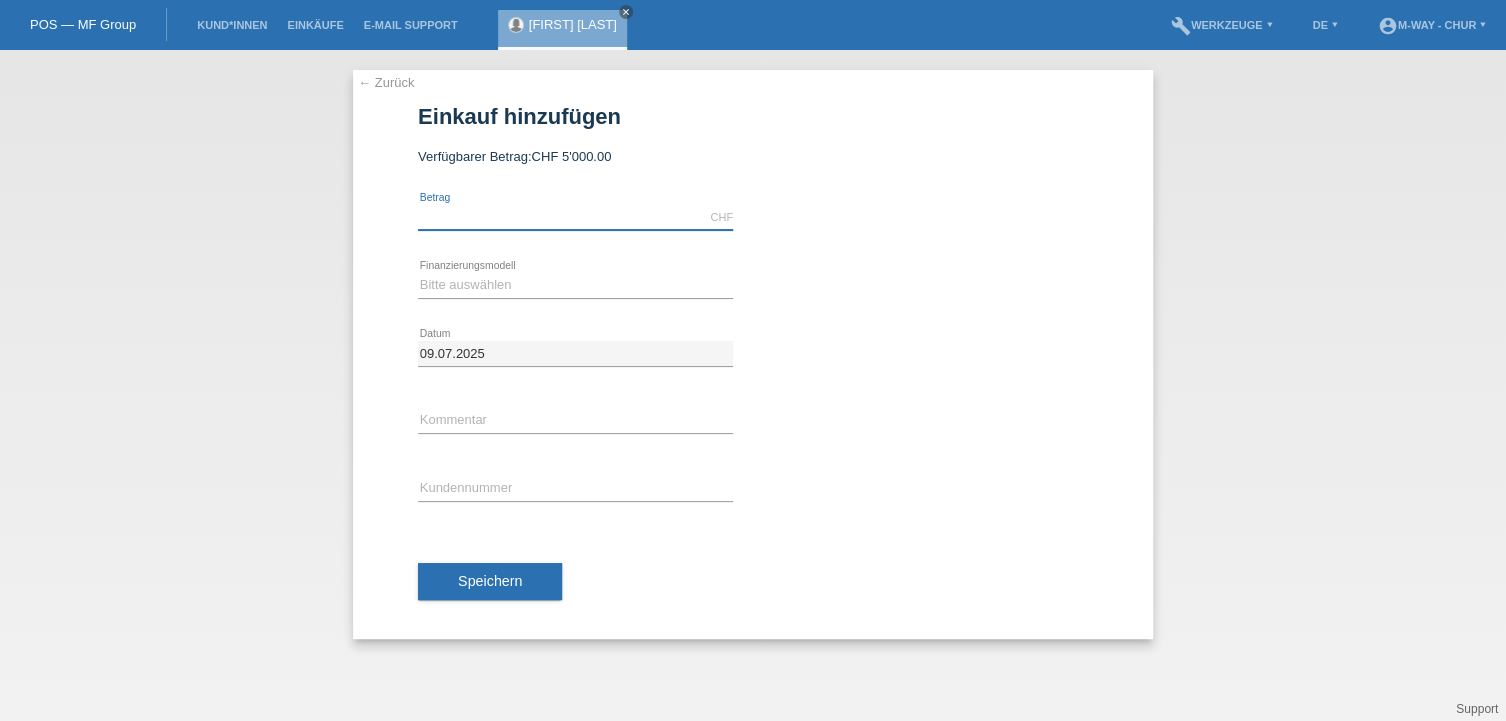 click at bounding box center (575, 217) 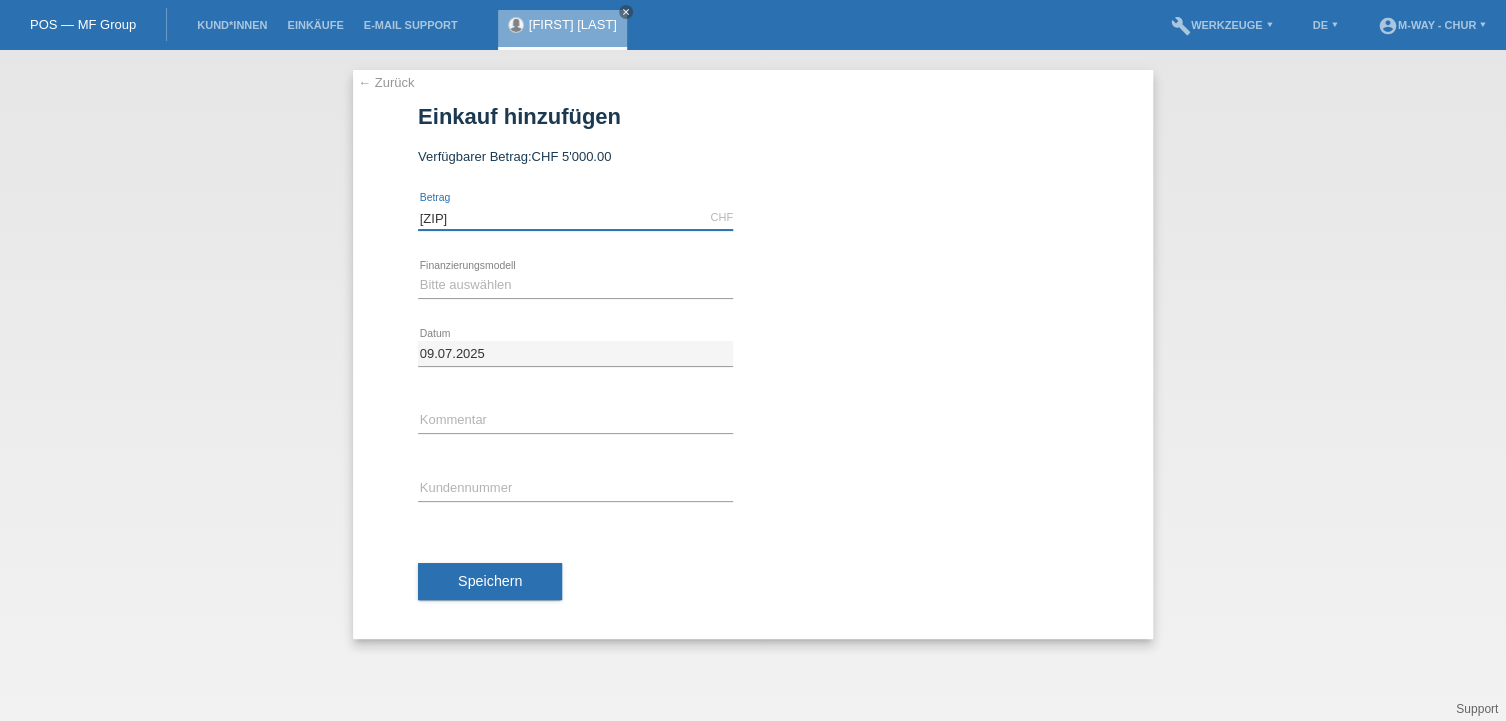 type on "[ZIP]" 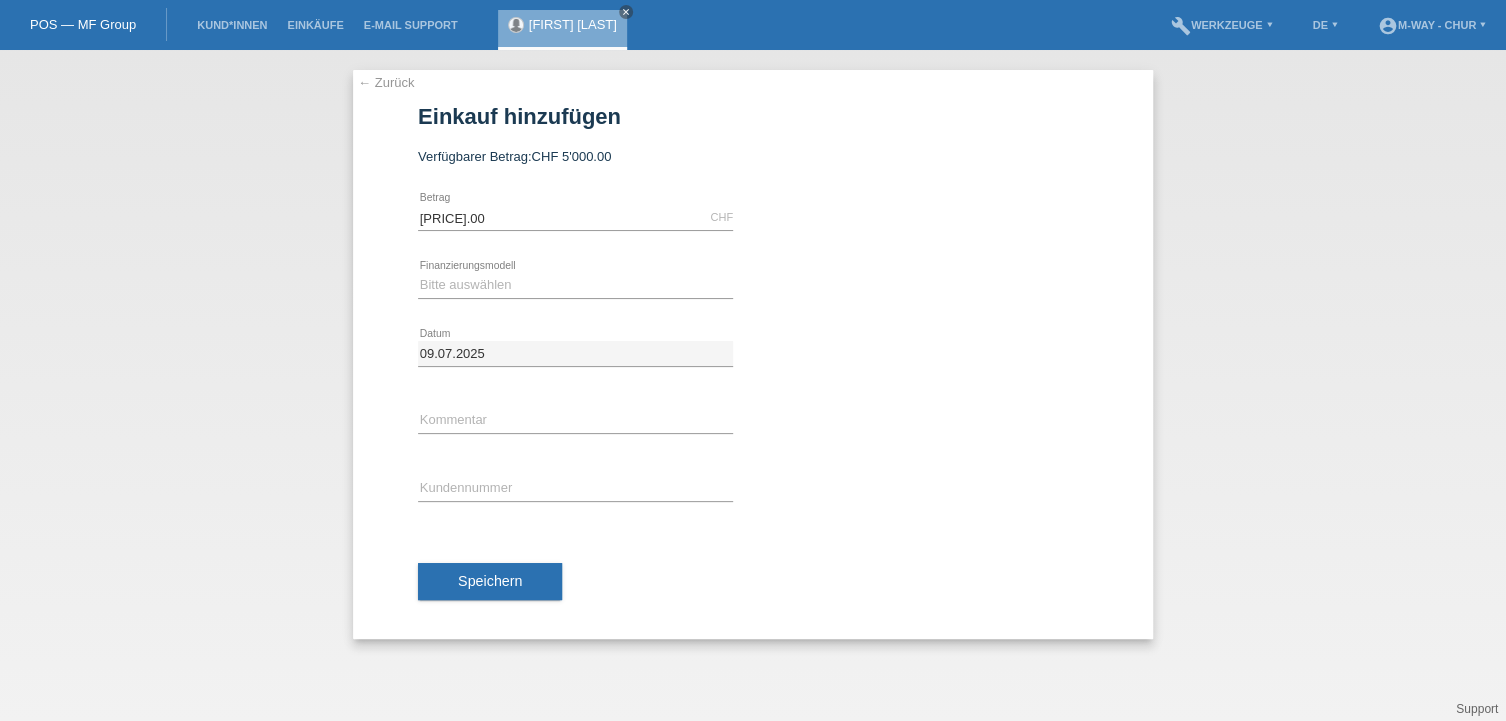 click on "Bitte auswählen
Fixe Raten
Kauf auf Rechnung mit Teilzahlungsoption
error
Finanzierungsmodell" at bounding box center [575, 218] 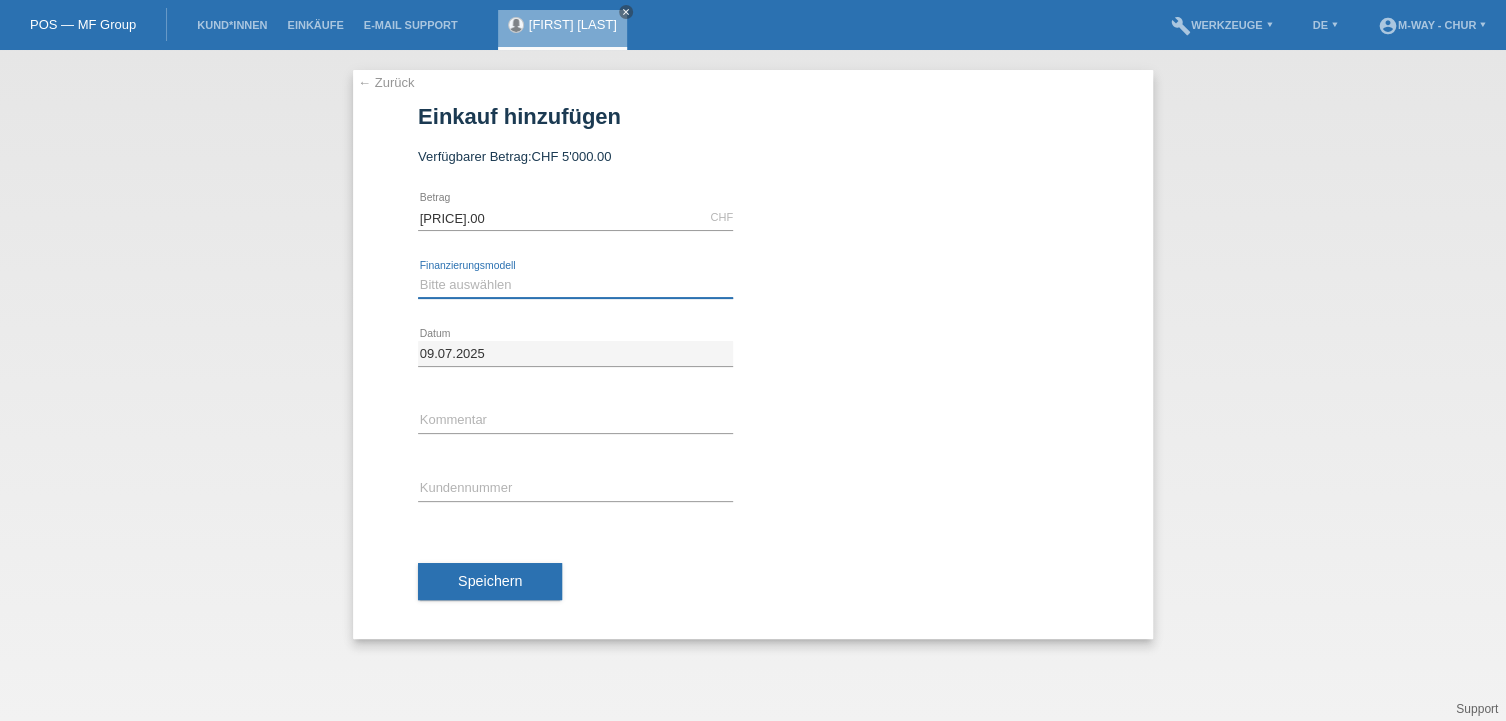 click on "Bitte auswählen
Fixe Raten
Kauf auf Rechnung mit Teilzahlungsoption" at bounding box center [575, 285] 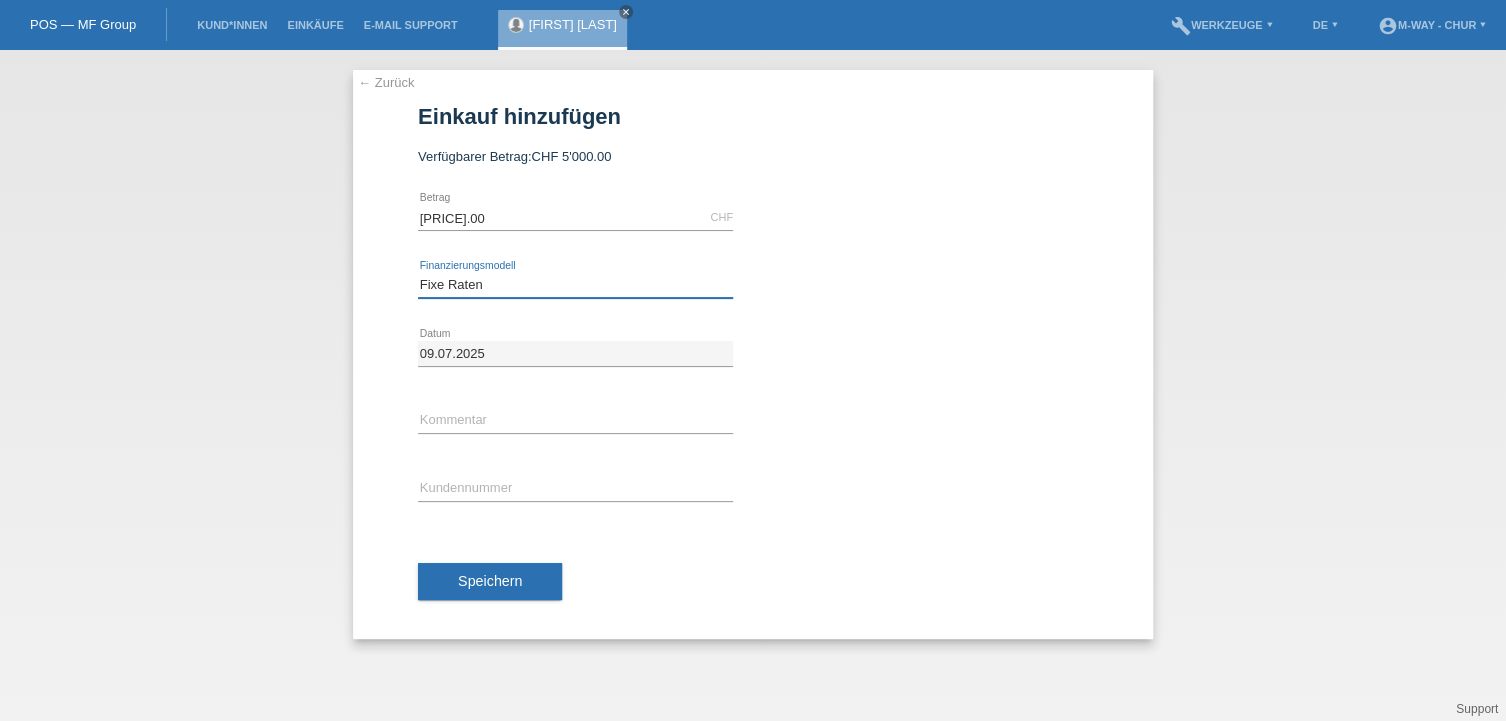 click on "Bitte auswählen
Fixe Raten
Kauf auf Rechnung mit Teilzahlungsoption" at bounding box center [575, 285] 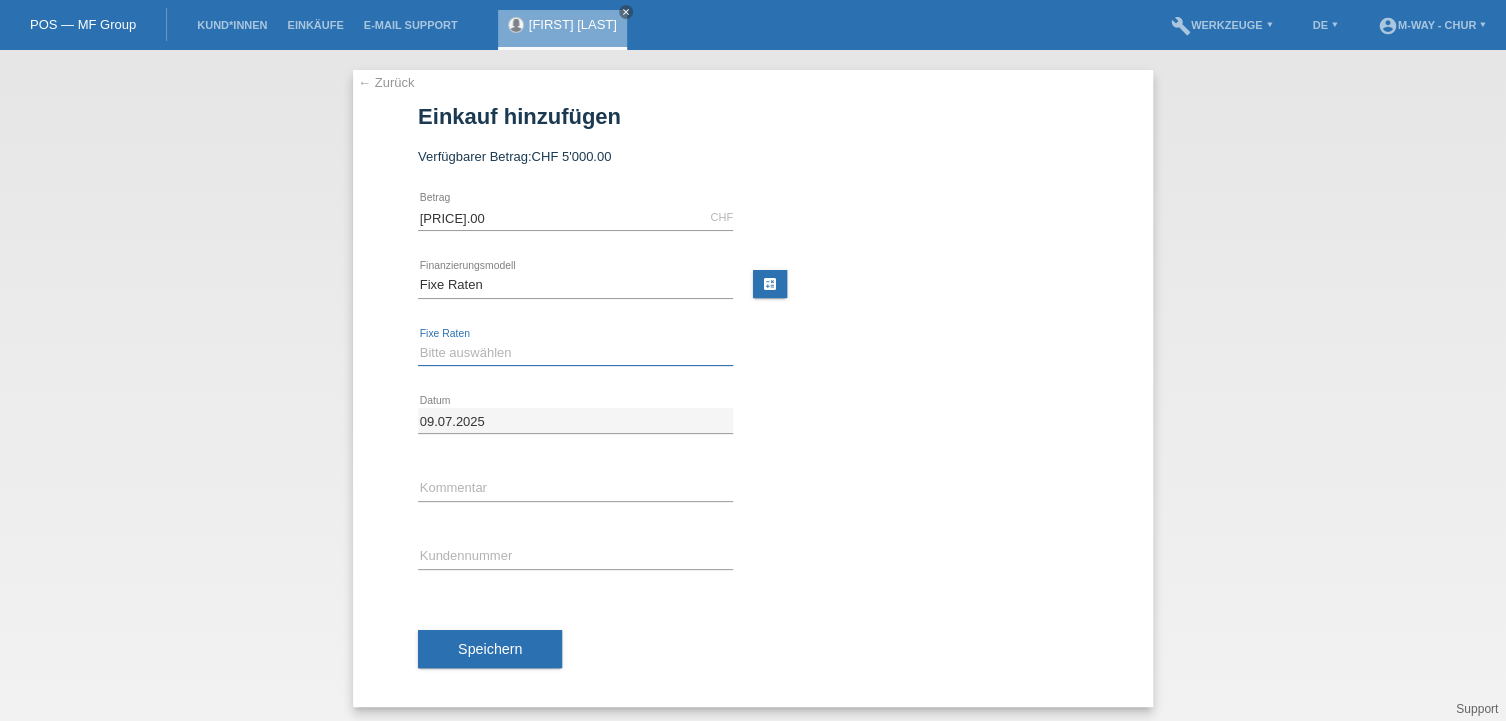 click on "Bitte auswählen
4 Raten
5 Raten
6 Raten
7 Raten
8 Raten
9 Raten
10 Raten
11 Raten" at bounding box center (575, 353) 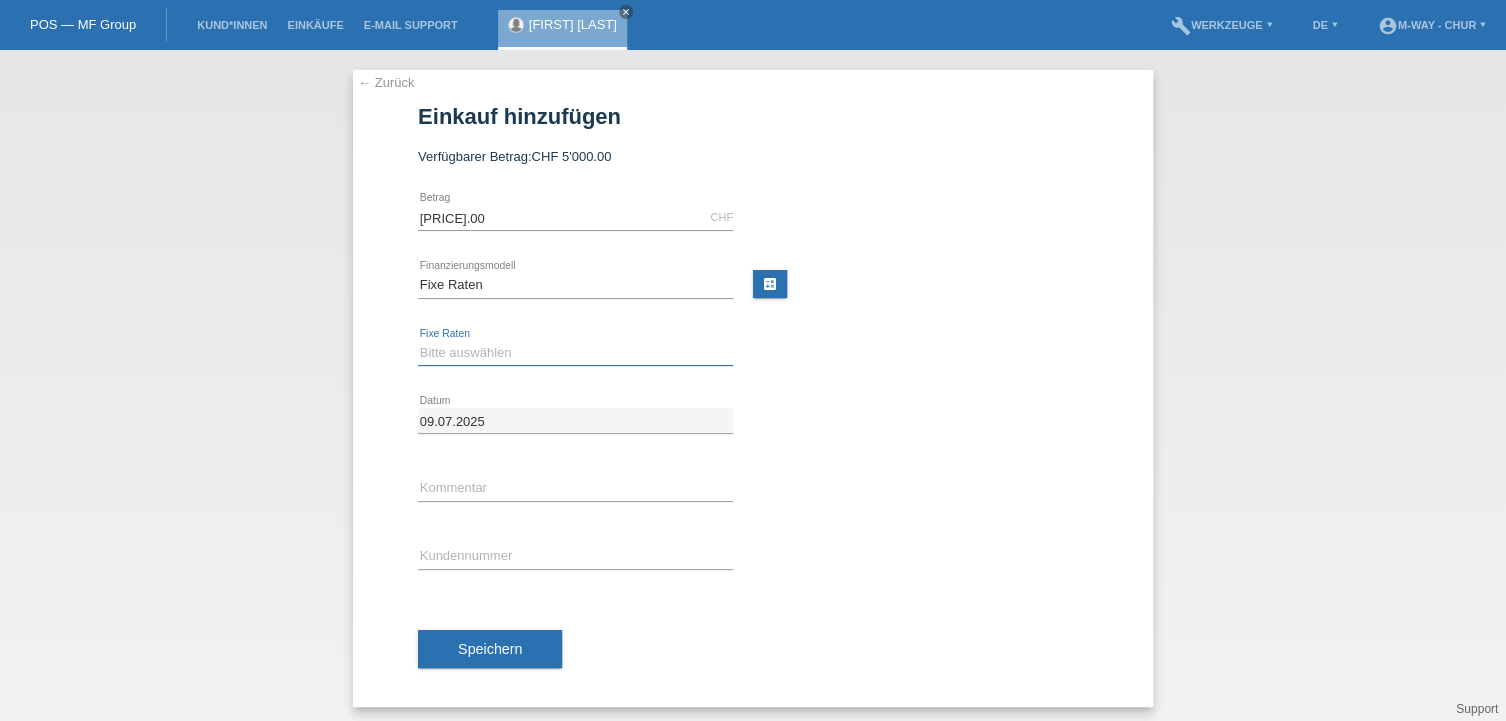 select on "202" 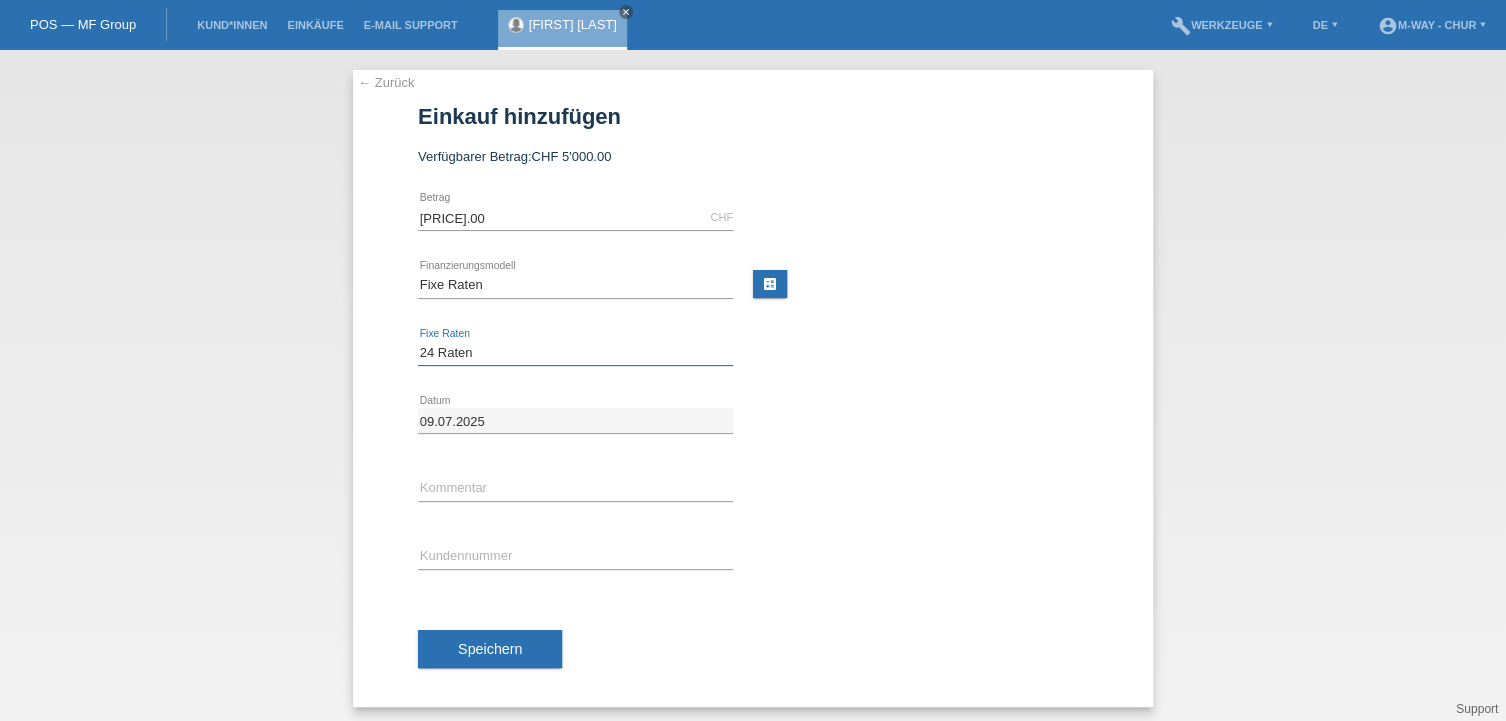 click on "Bitte auswählen
4 Raten
5 Raten
6 Raten
7 Raten
8 Raten
9 Raten
10 Raten
11 Raten" at bounding box center (575, 353) 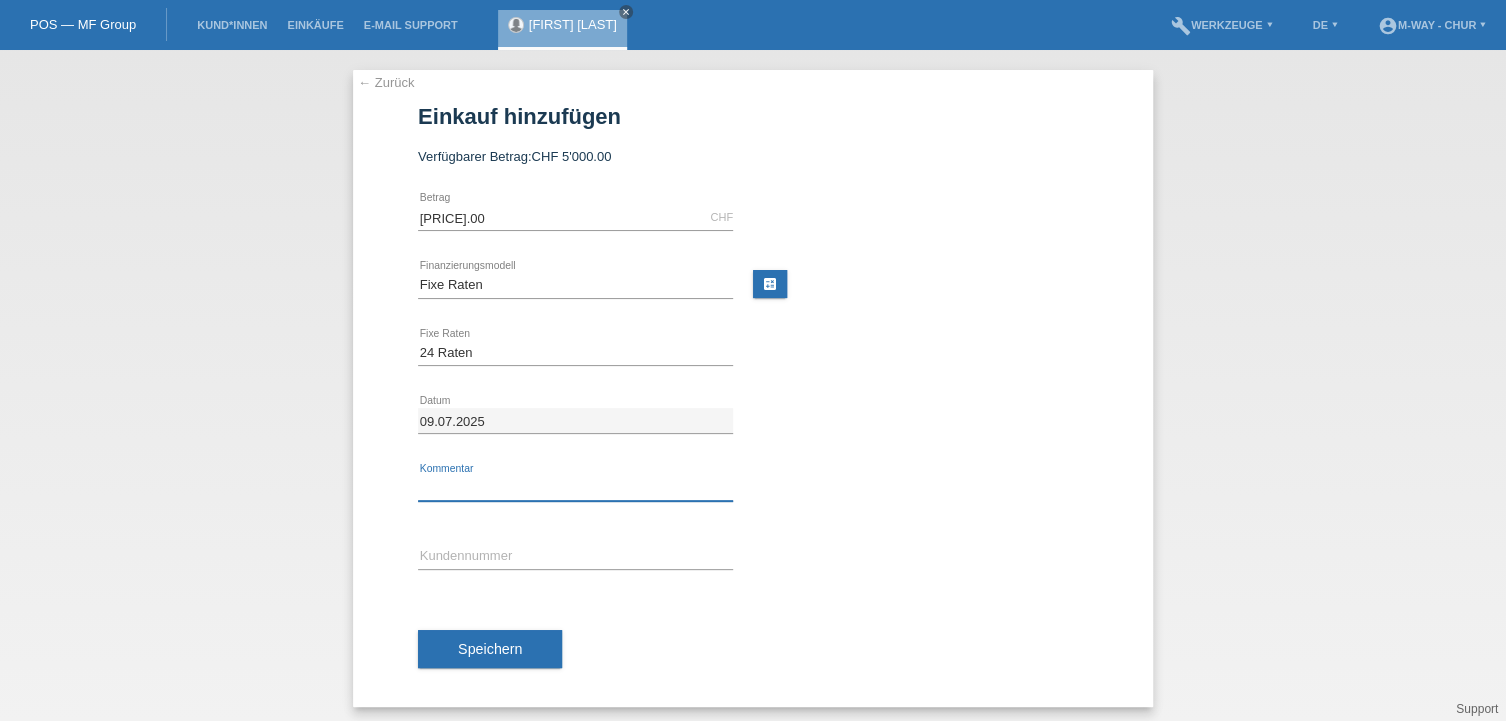 click at bounding box center (575, 488) 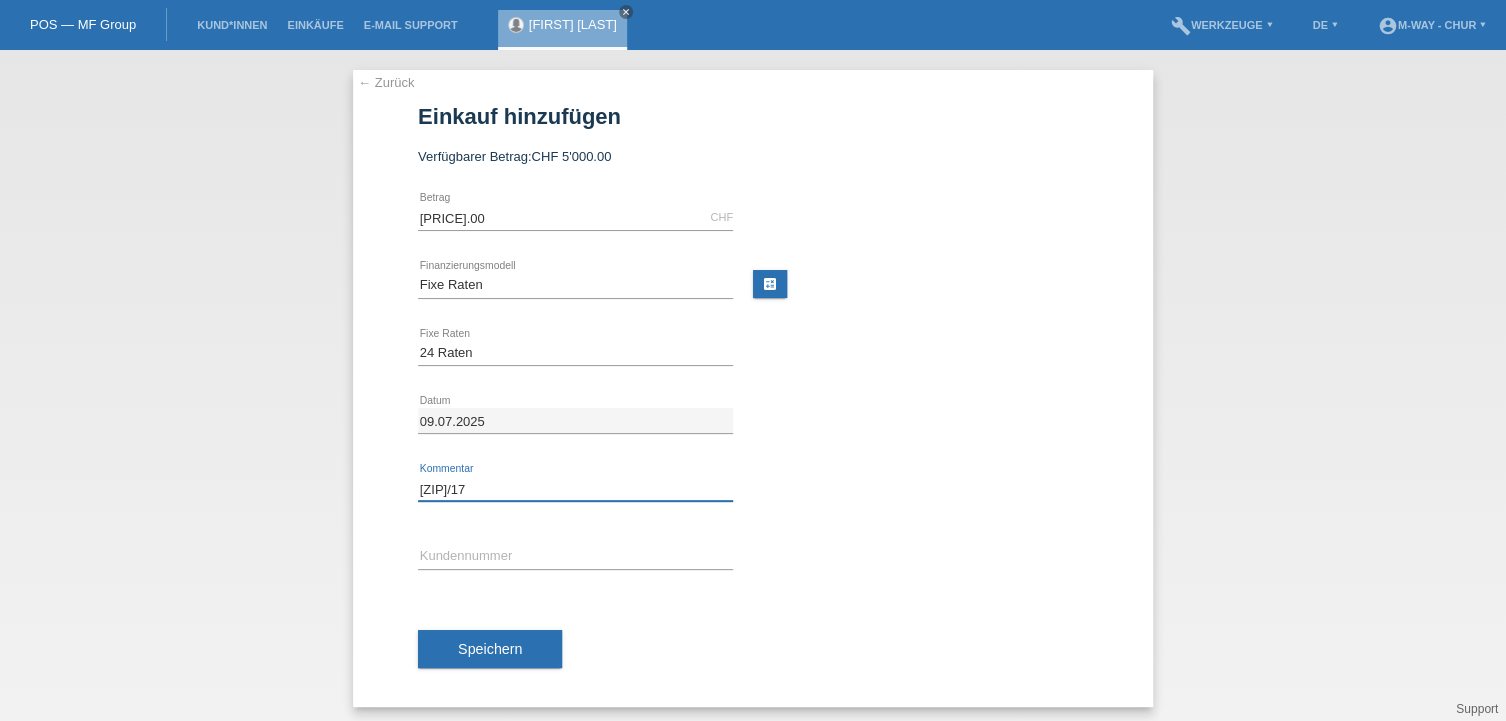 type on "30338/17" 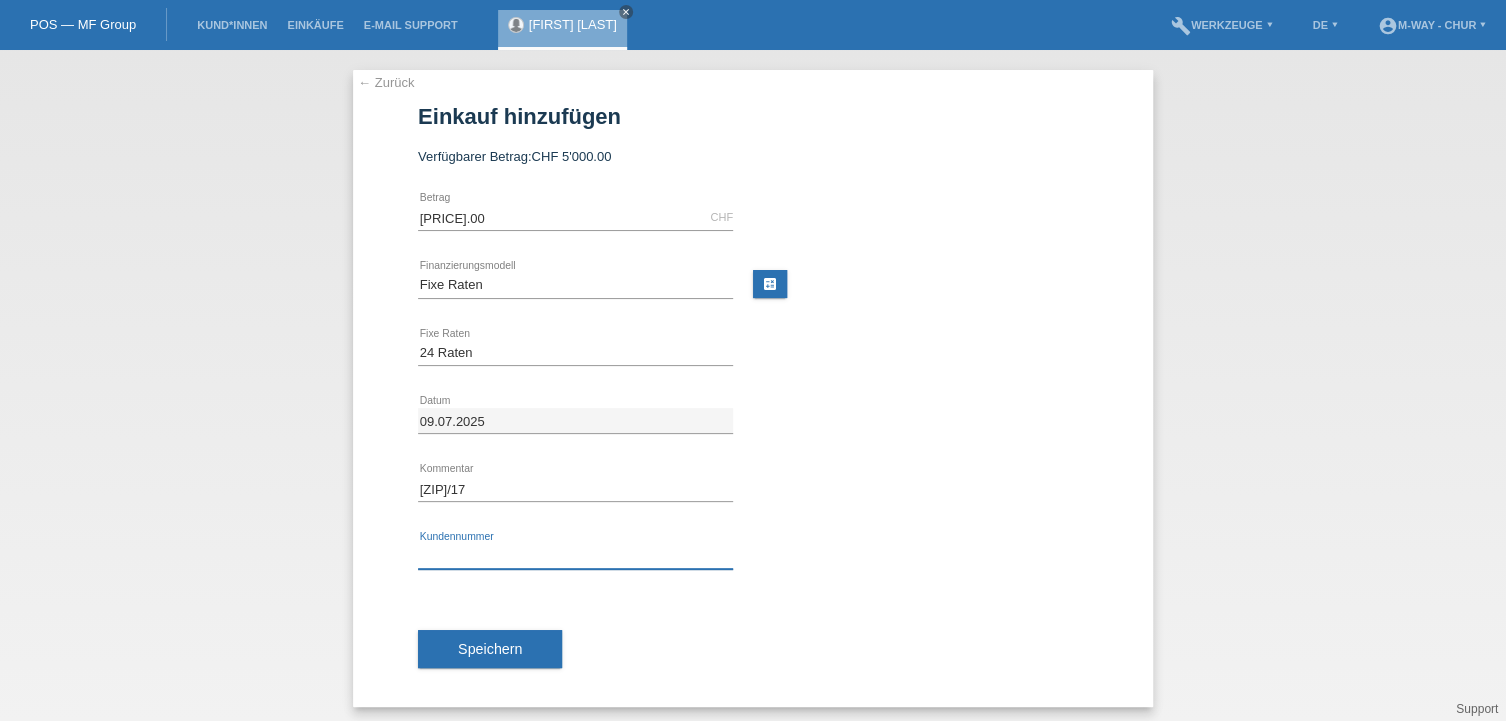 click at bounding box center [575, 556] 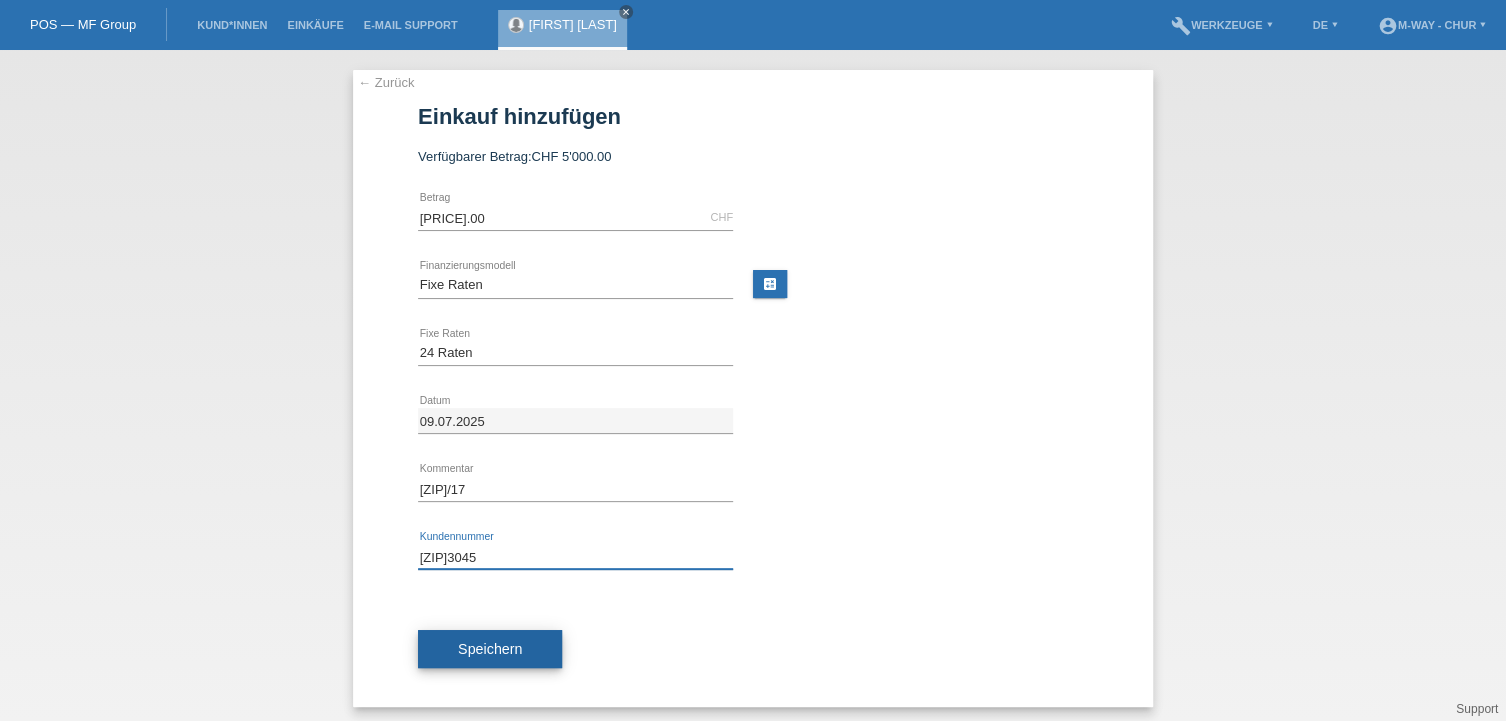type on "[LICENSE]" 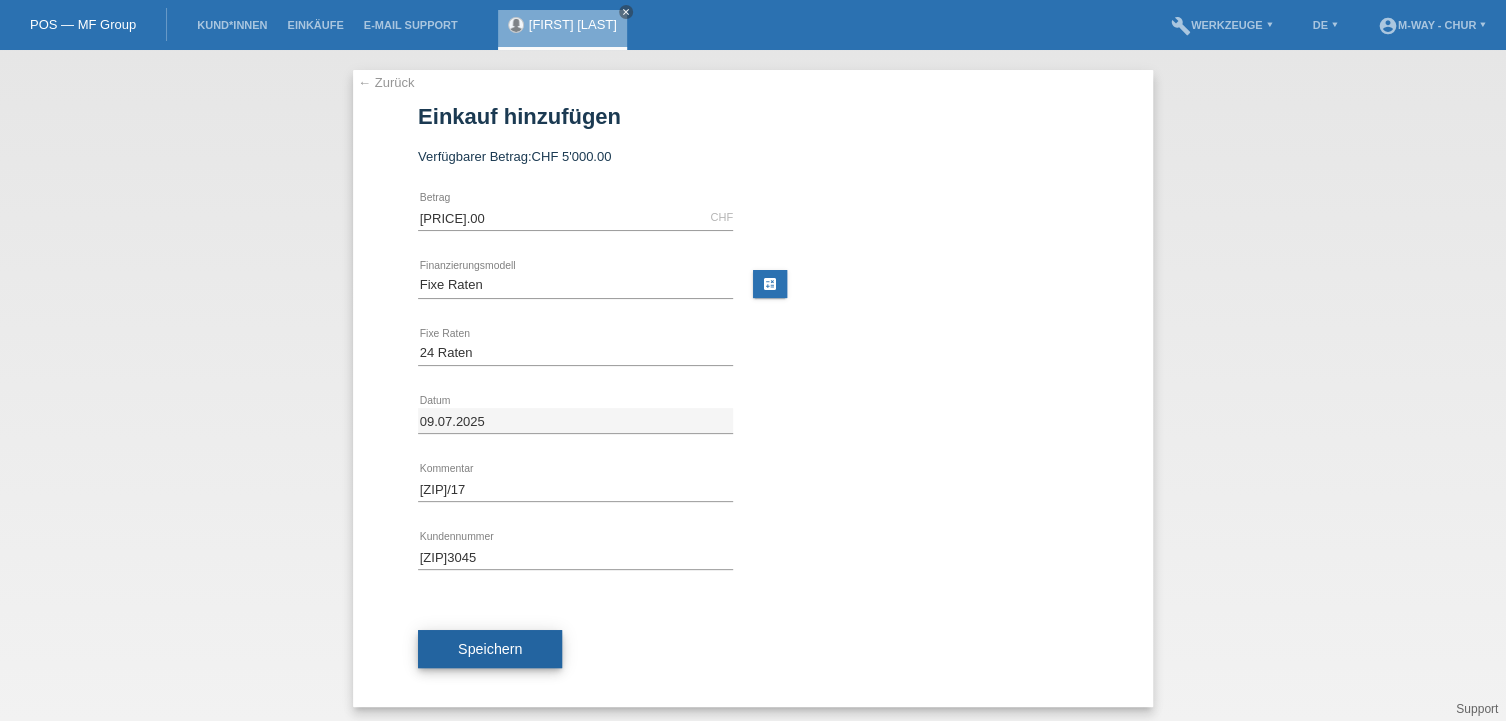 click on "Speichern" at bounding box center [490, 649] 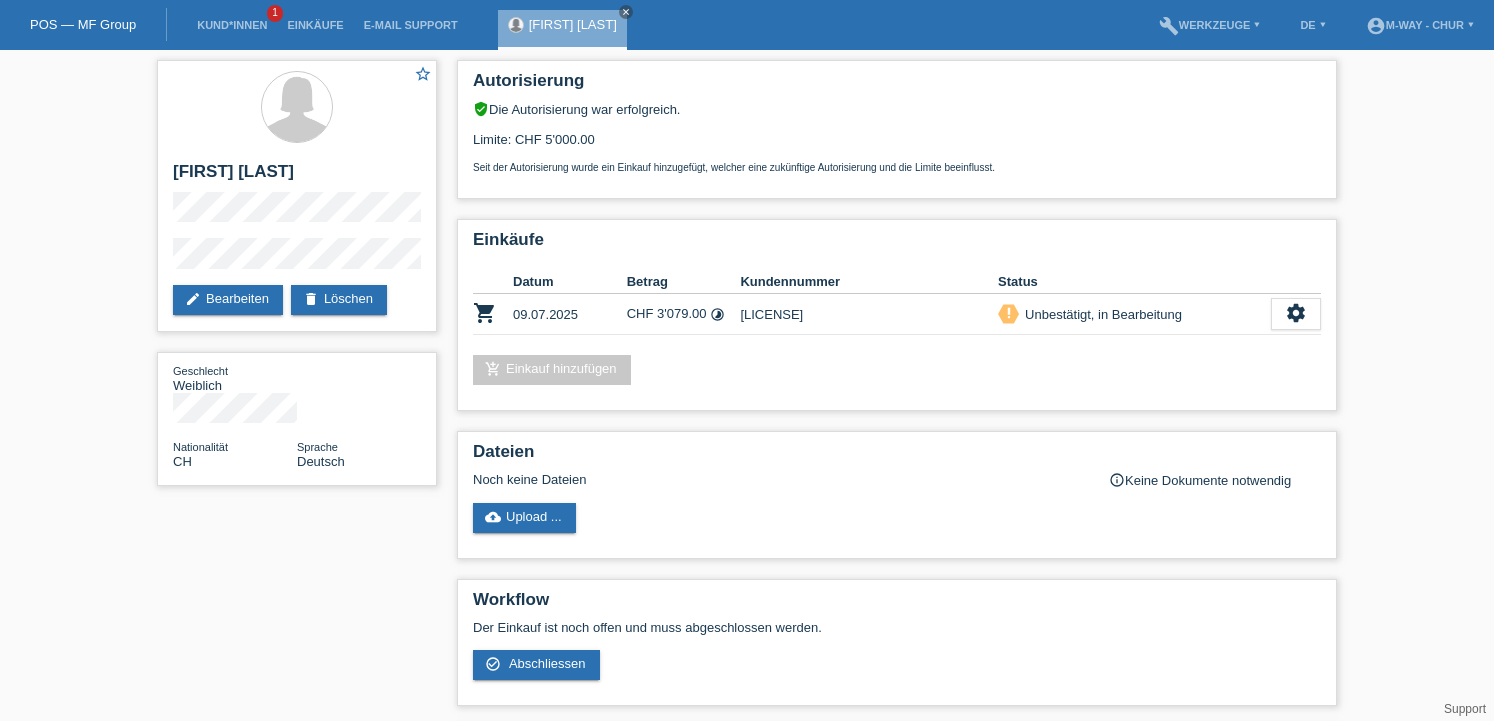 scroll, scrollTop: 0, scrollLeft: 0, axis: both 